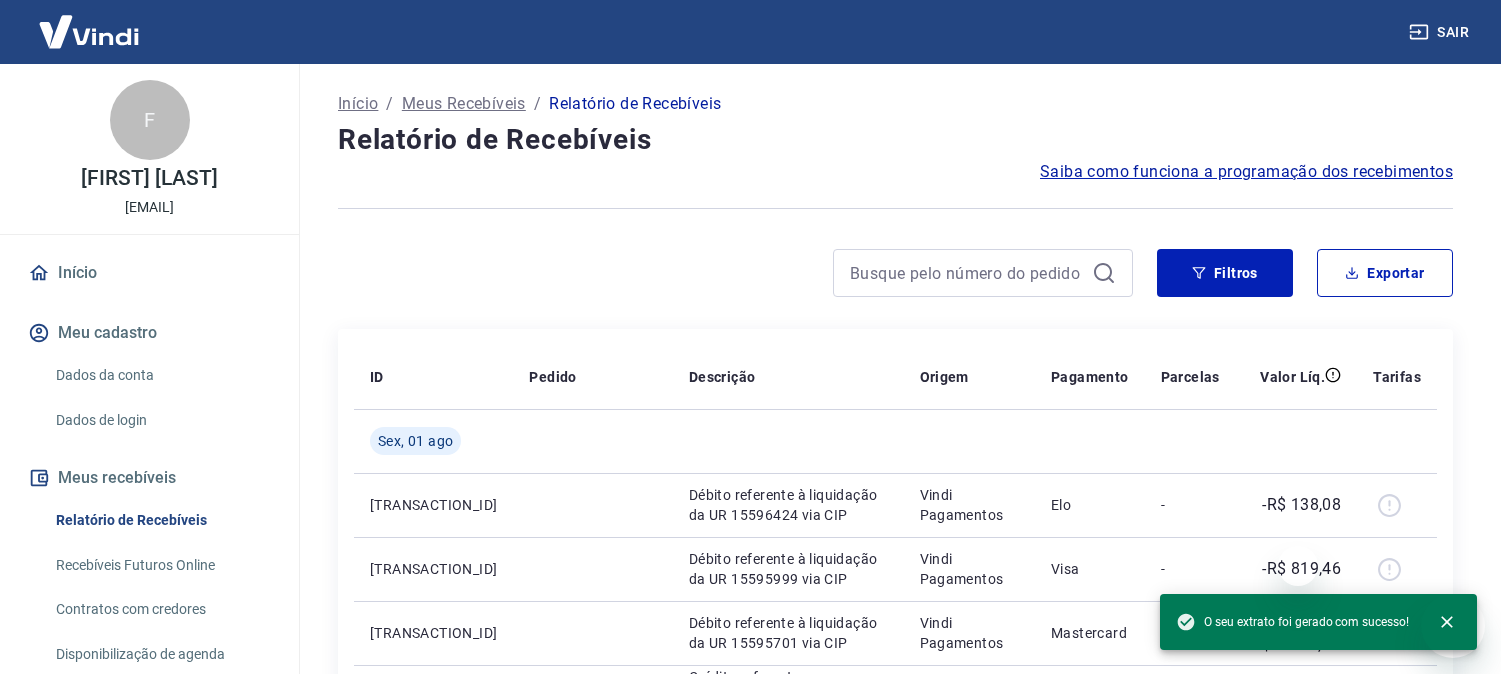 scroll, scrollTop: 111, scrollLeft: 0, axis: vertical 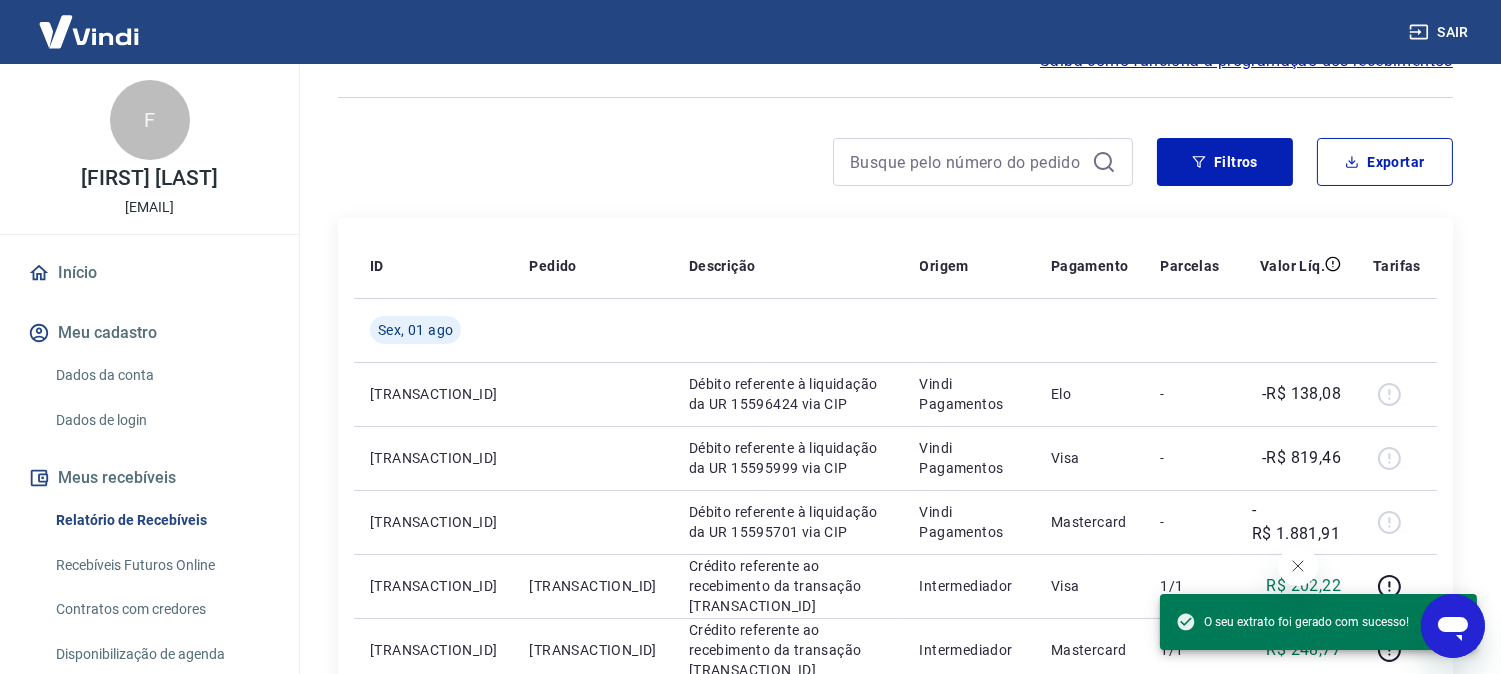click 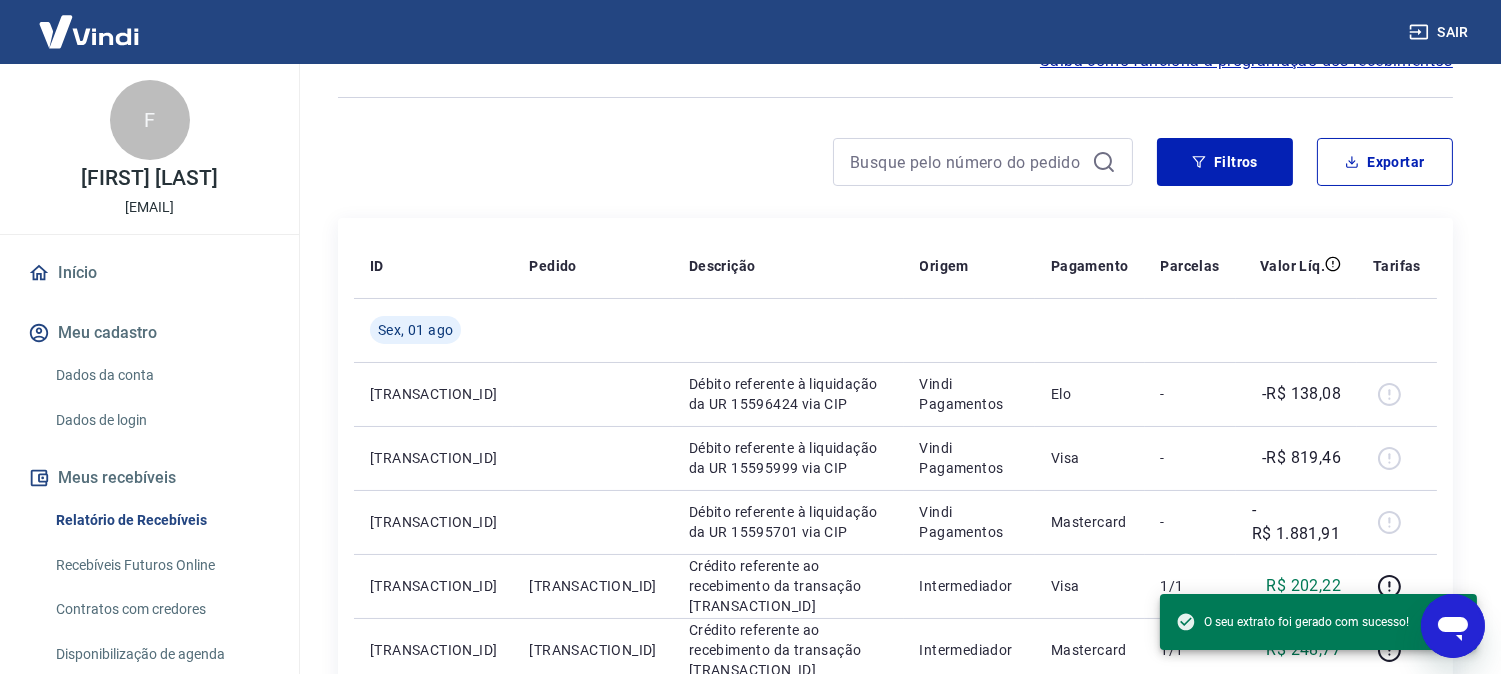 click on "Sair" at bounding box center [1441, 32] 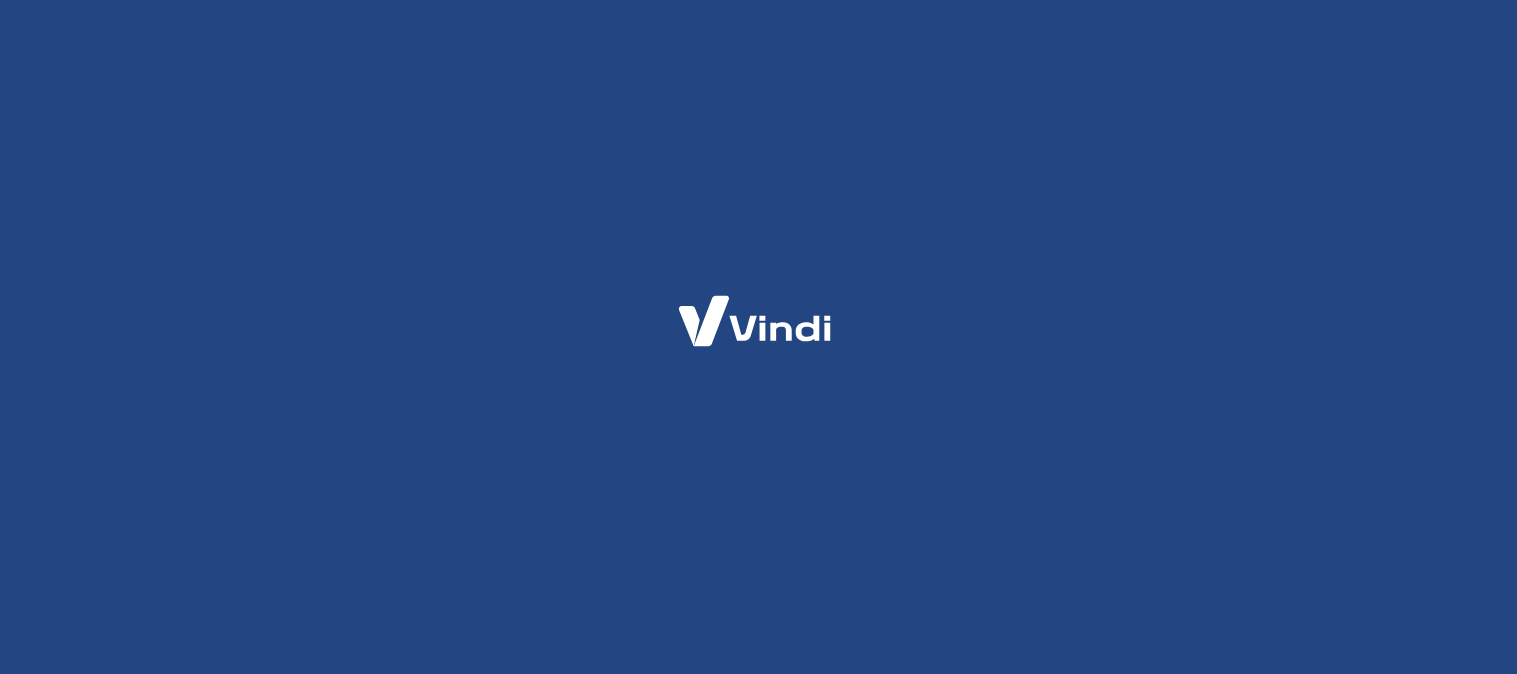 scroll, scrollTop: 0, scrollLeft: 0, axis: both 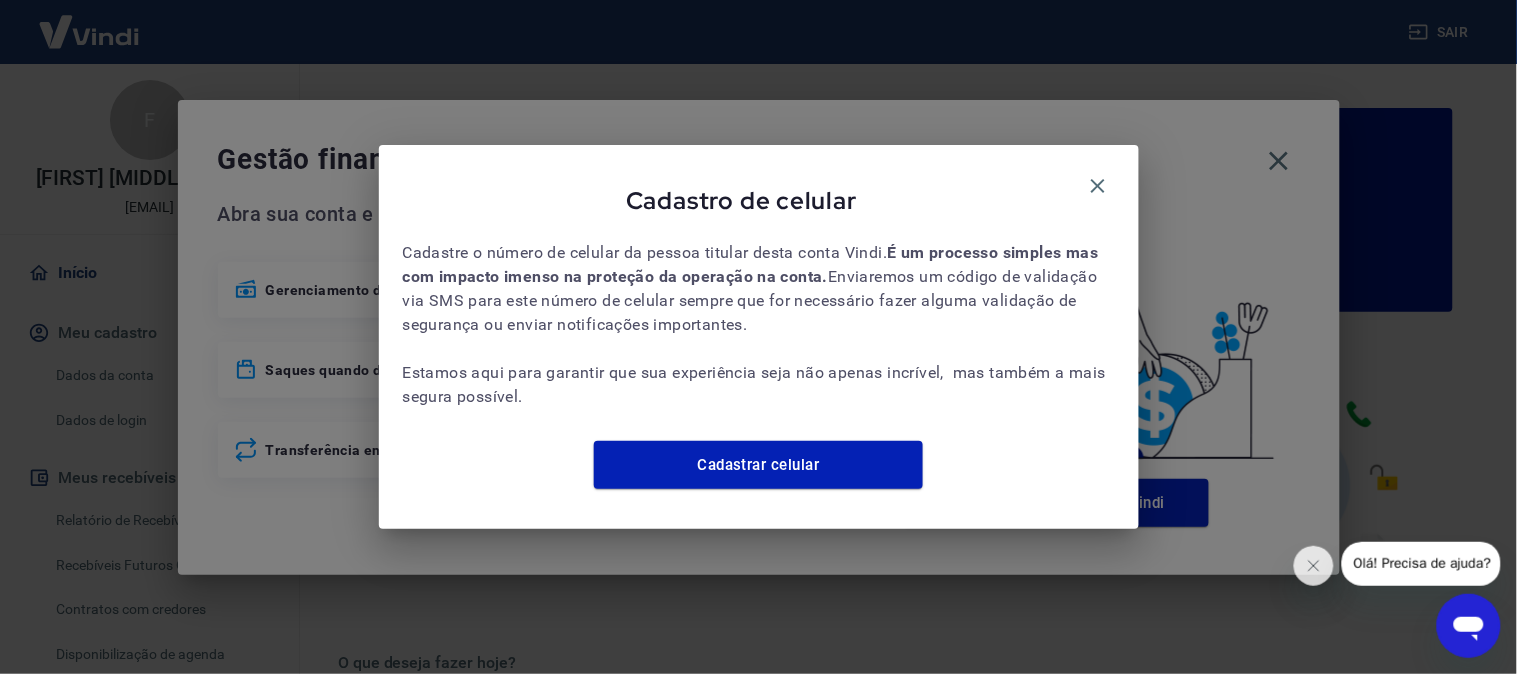drag, startPoint x: 1085, startPoint y: 170, endPoint x: 1218, endPoint y: 168, distance: 133.01503 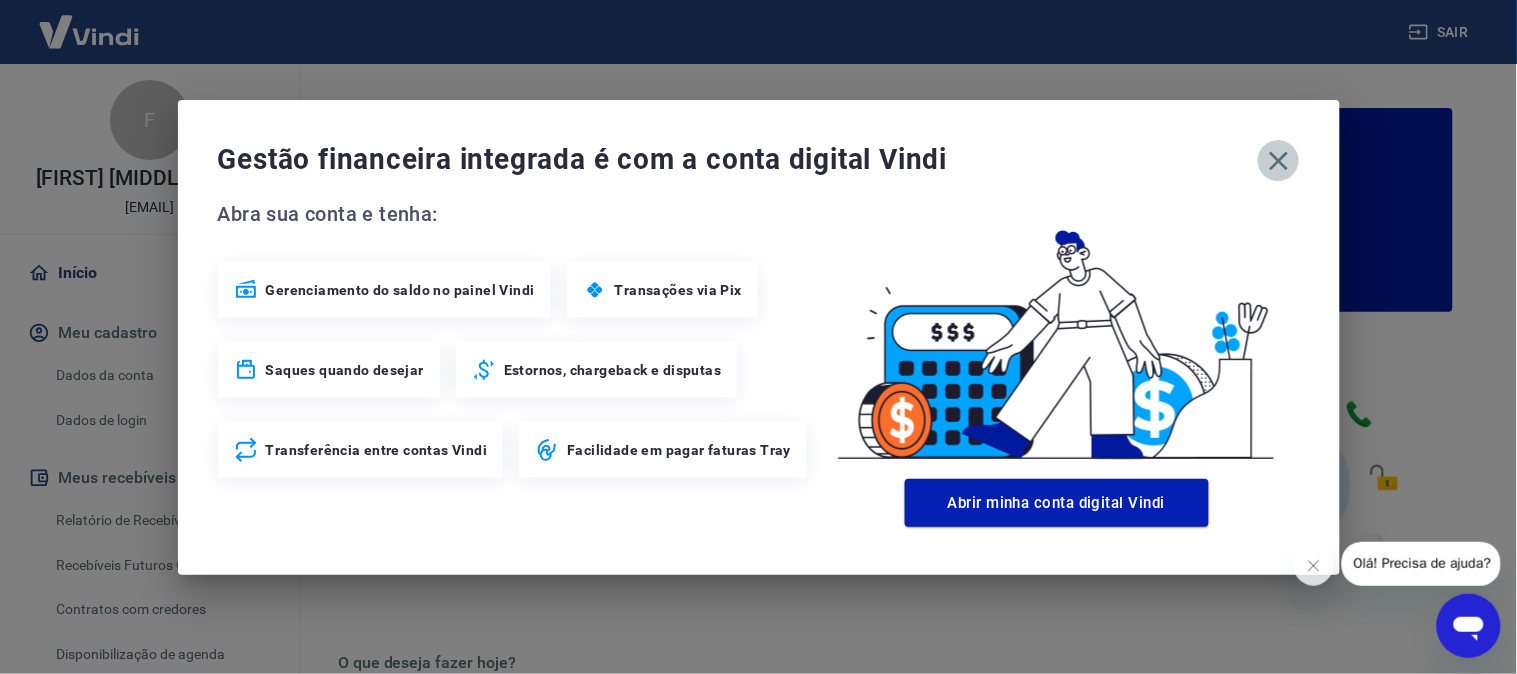 drag, startPoint x: 1280, startPoint y: 153, endPoint x: 1271, endPoint y: 162, distance: 12.727922 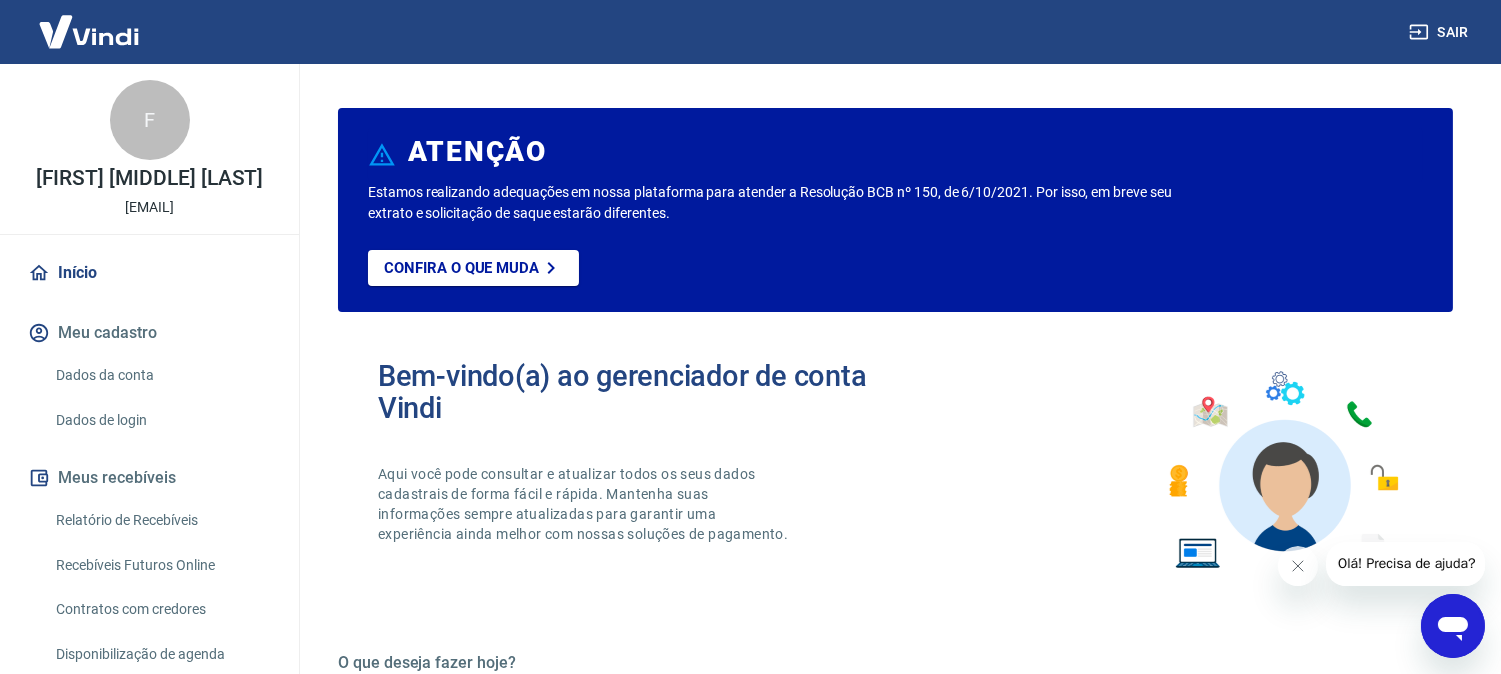 click on "Relatório de Recebíveis" at bounding box center [161, 520] 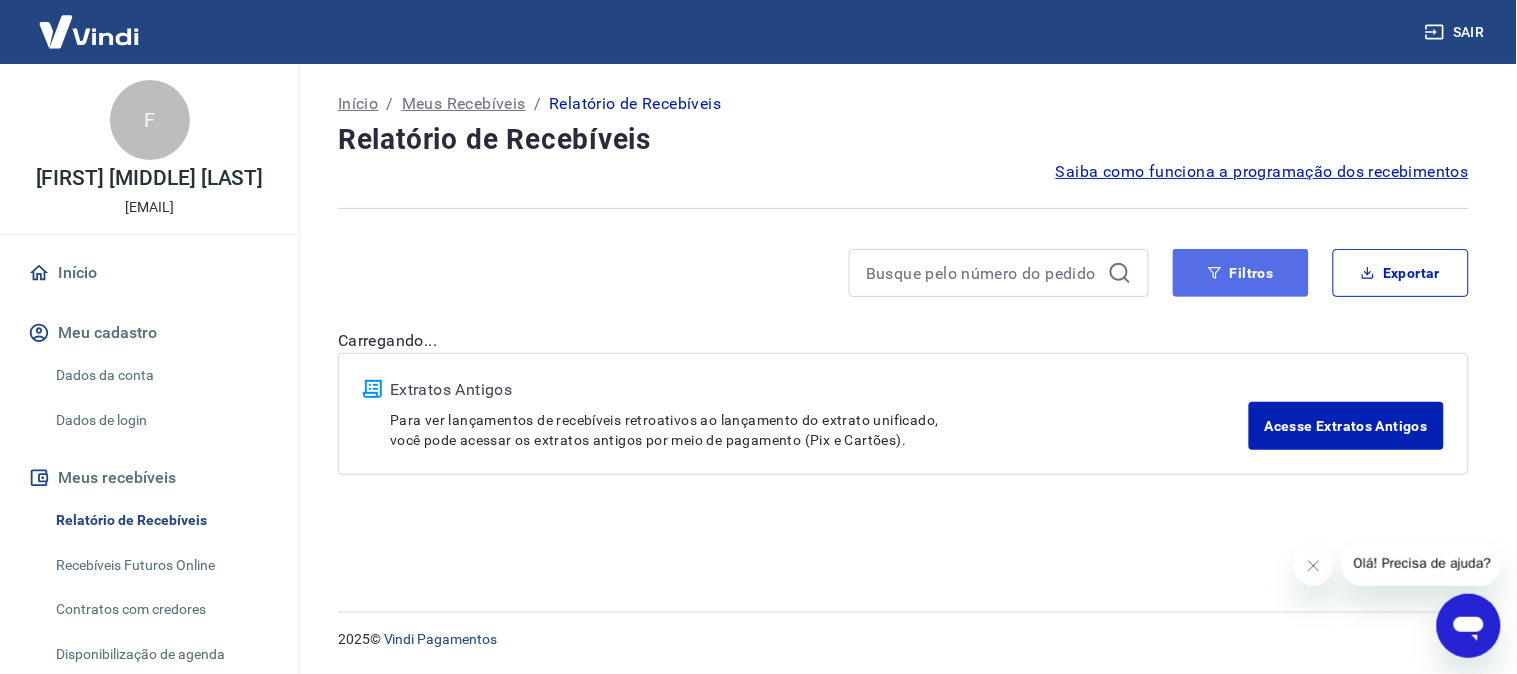 click on "Filtros" at bounding box center (1241, 273) 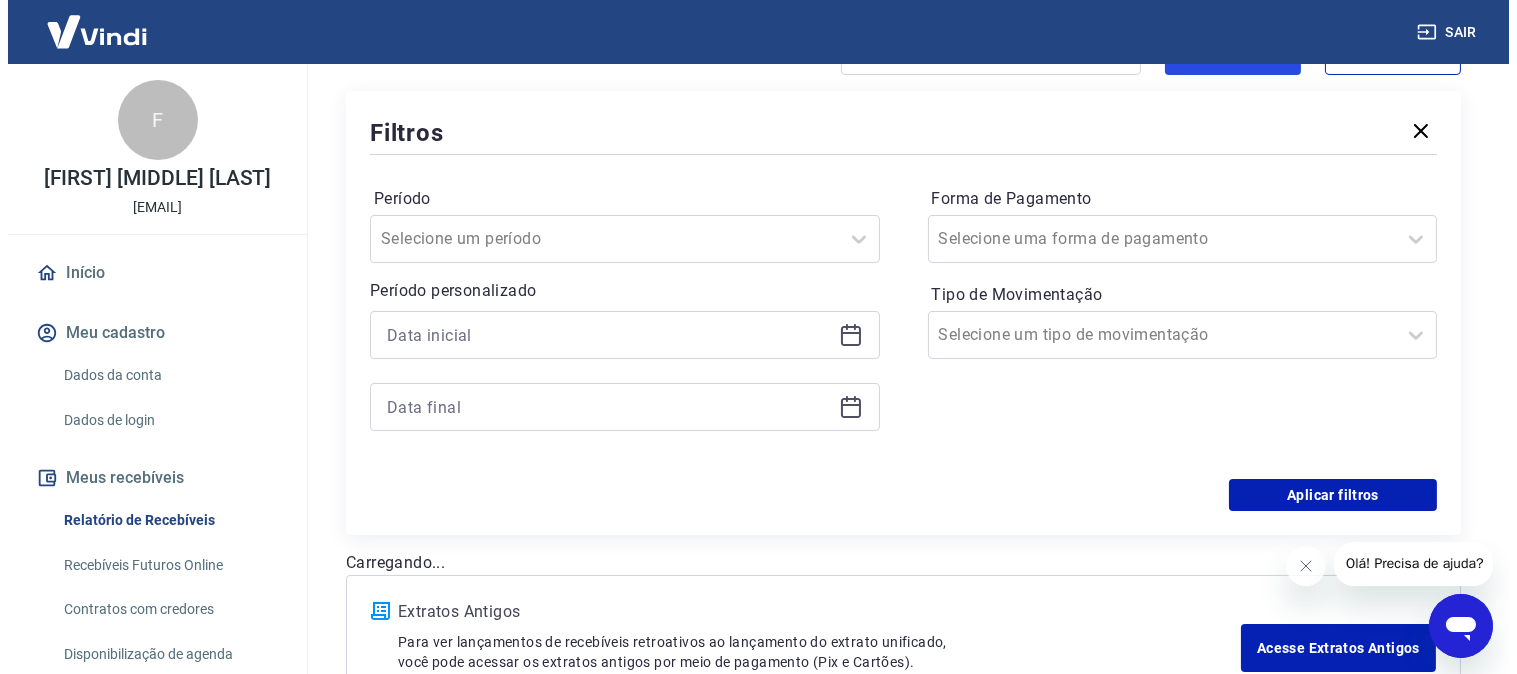 scroll, scrollTop: 0, scrollLeft: 0, axis: both 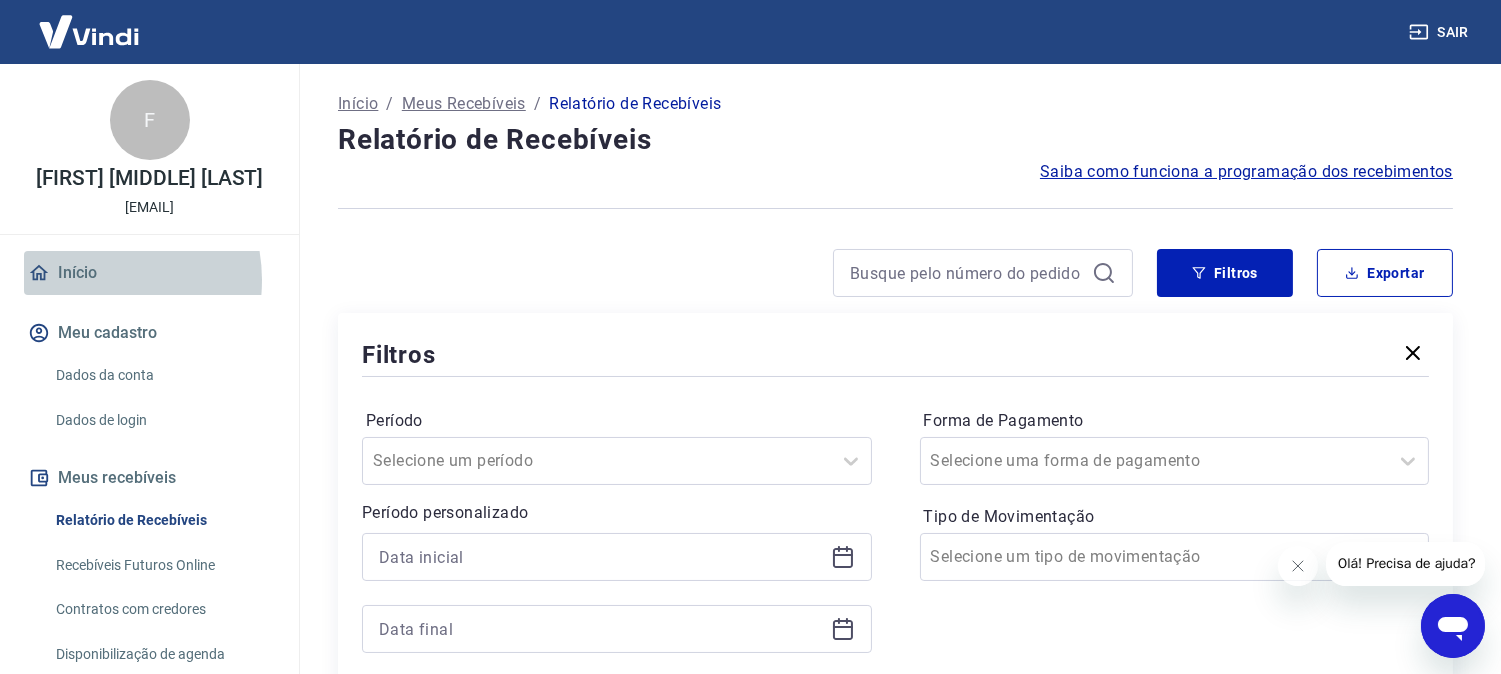 click on "Início" at bounding box center (149, 273) 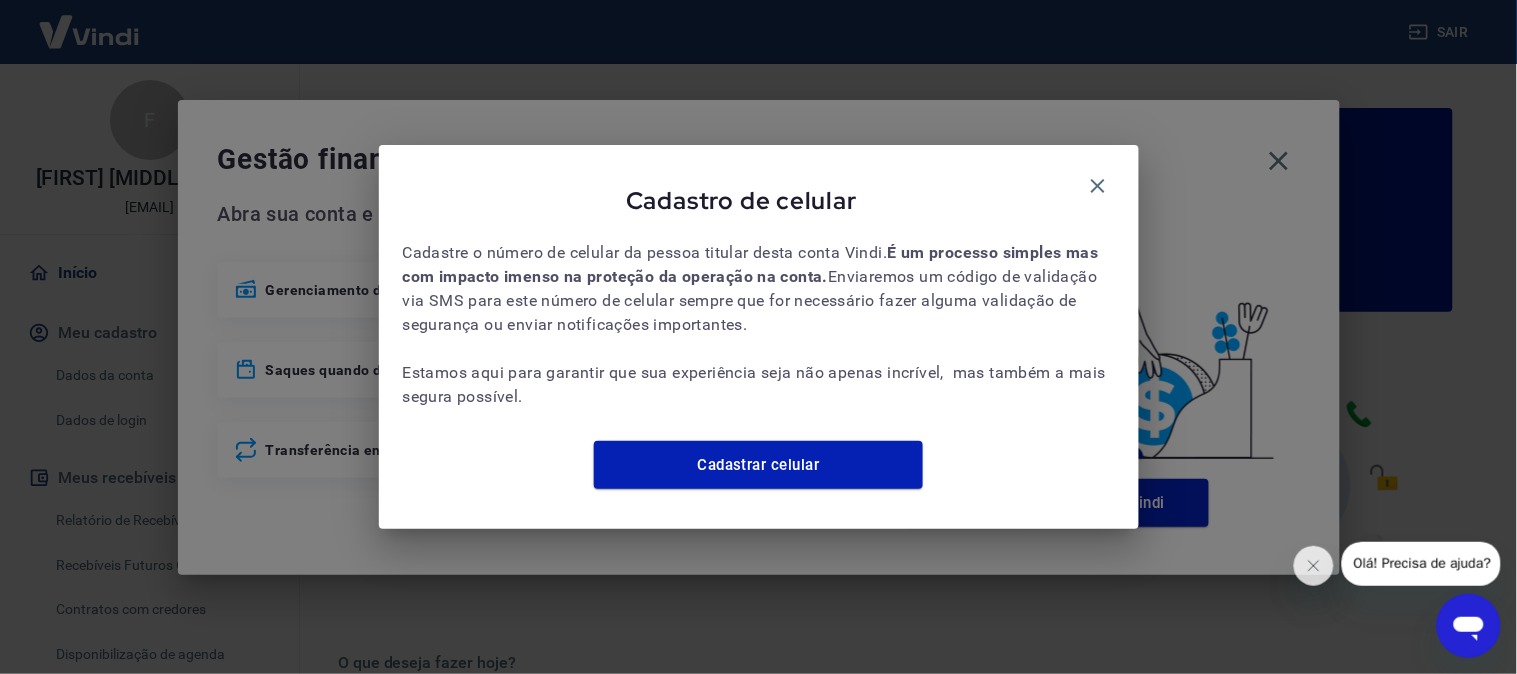 drag, startPoint x: 1076, startPoint y: 175, endPoint x: 1123, endPoint y: 174, distance: 47.010635 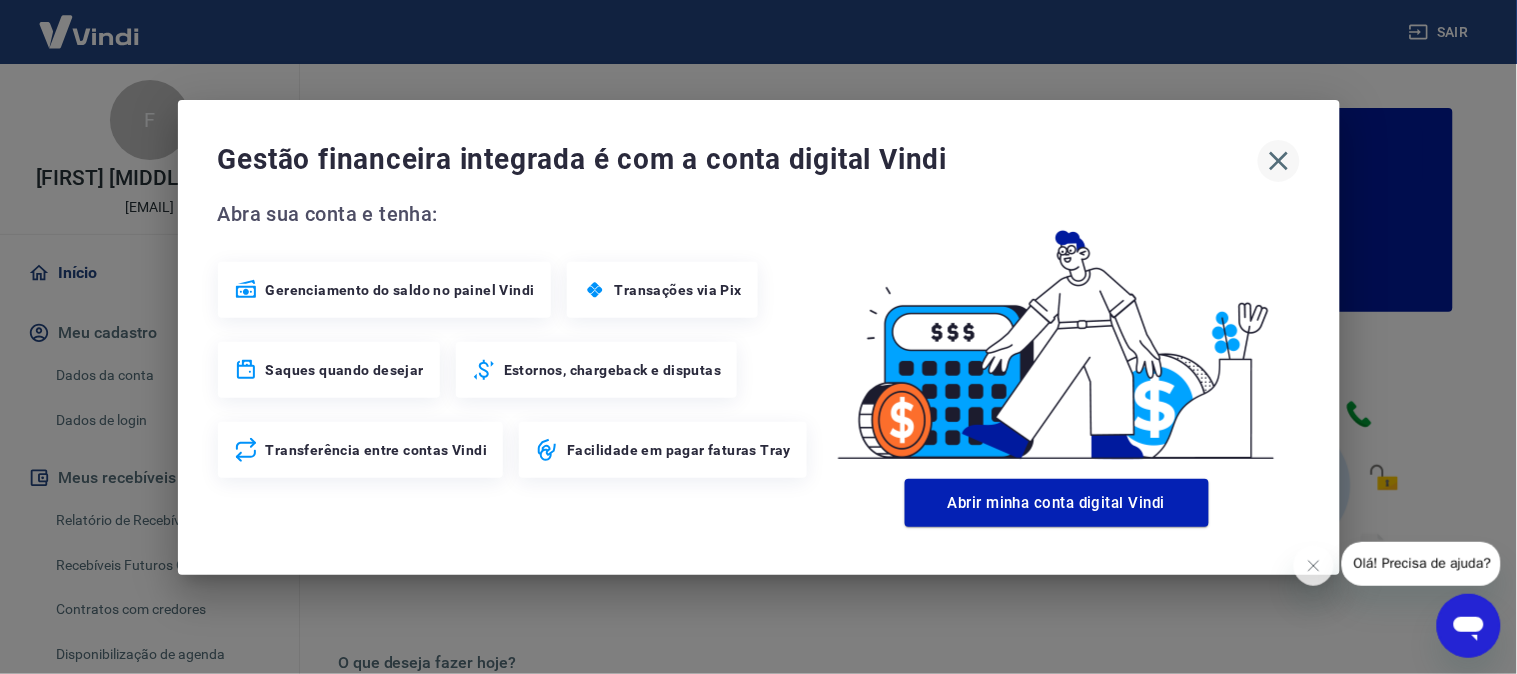click 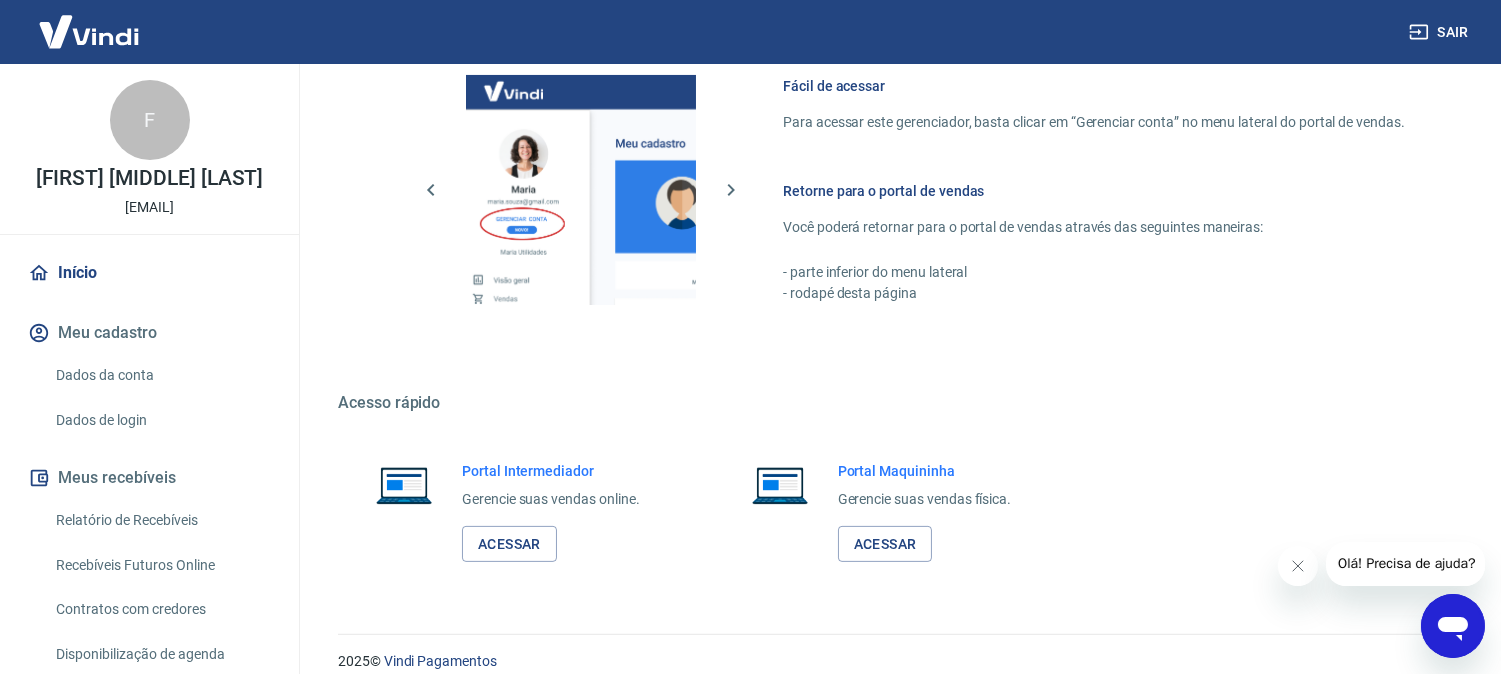 scroll, scrollTop: 1113, scrollLeft: 0, axis: vertical 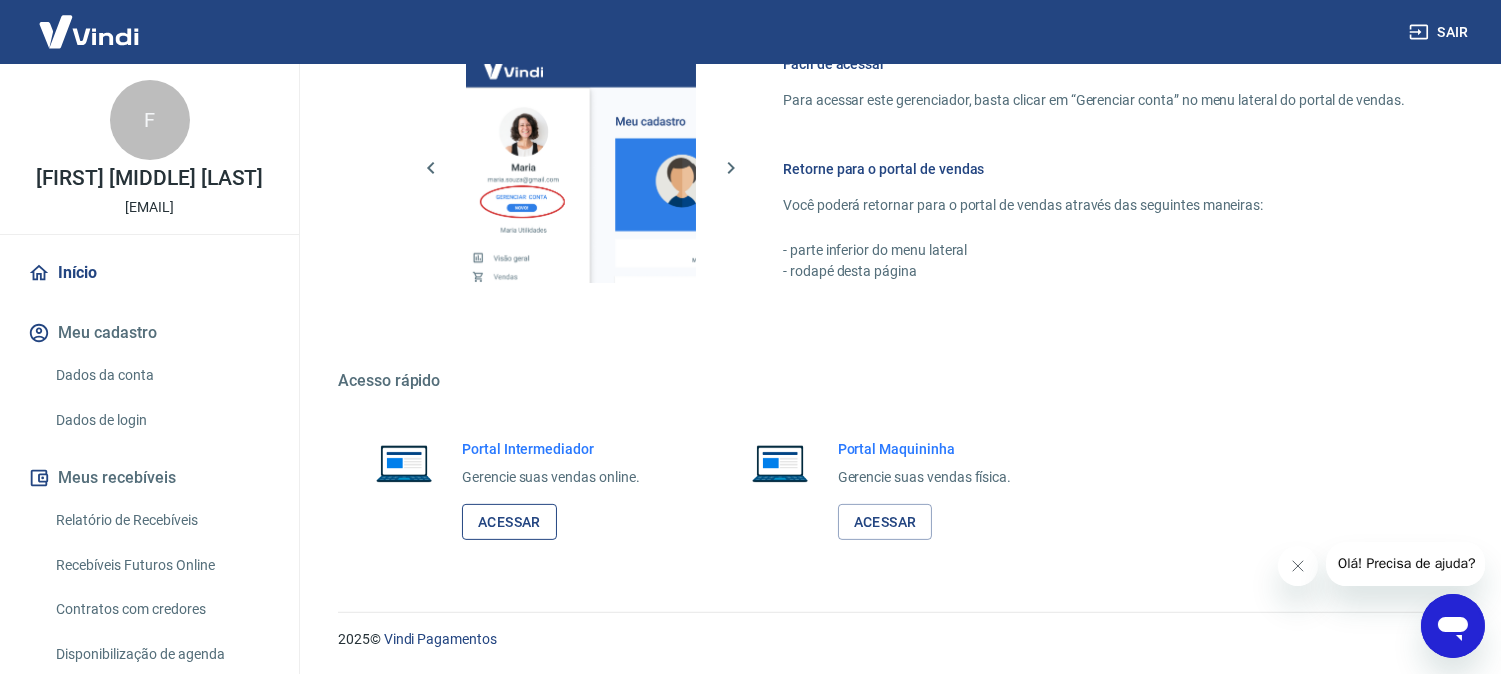 click on "Acessar" at bounding box center (509, 522) 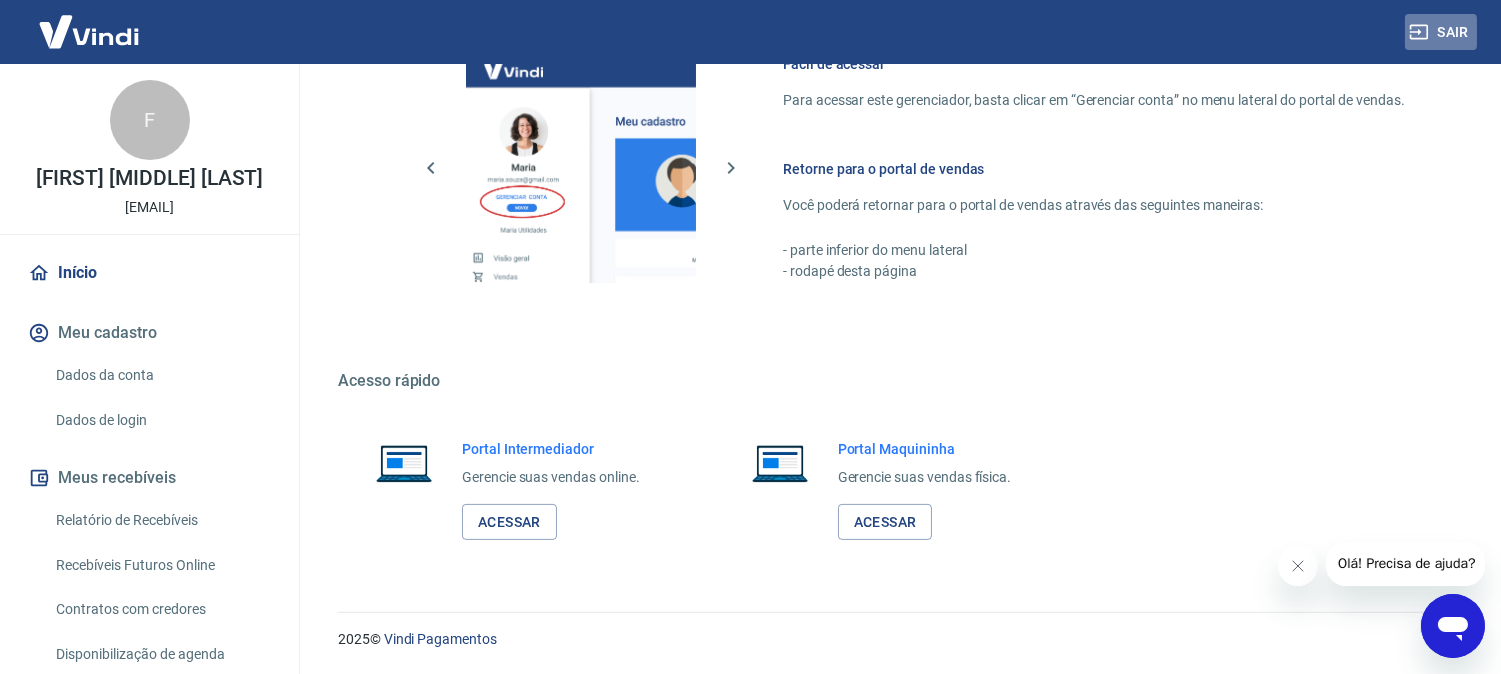 drag, startPoint x: 1426, startPoint y: 25, endPoint x: 1307, endPoint y: 10, distance: 119.94165 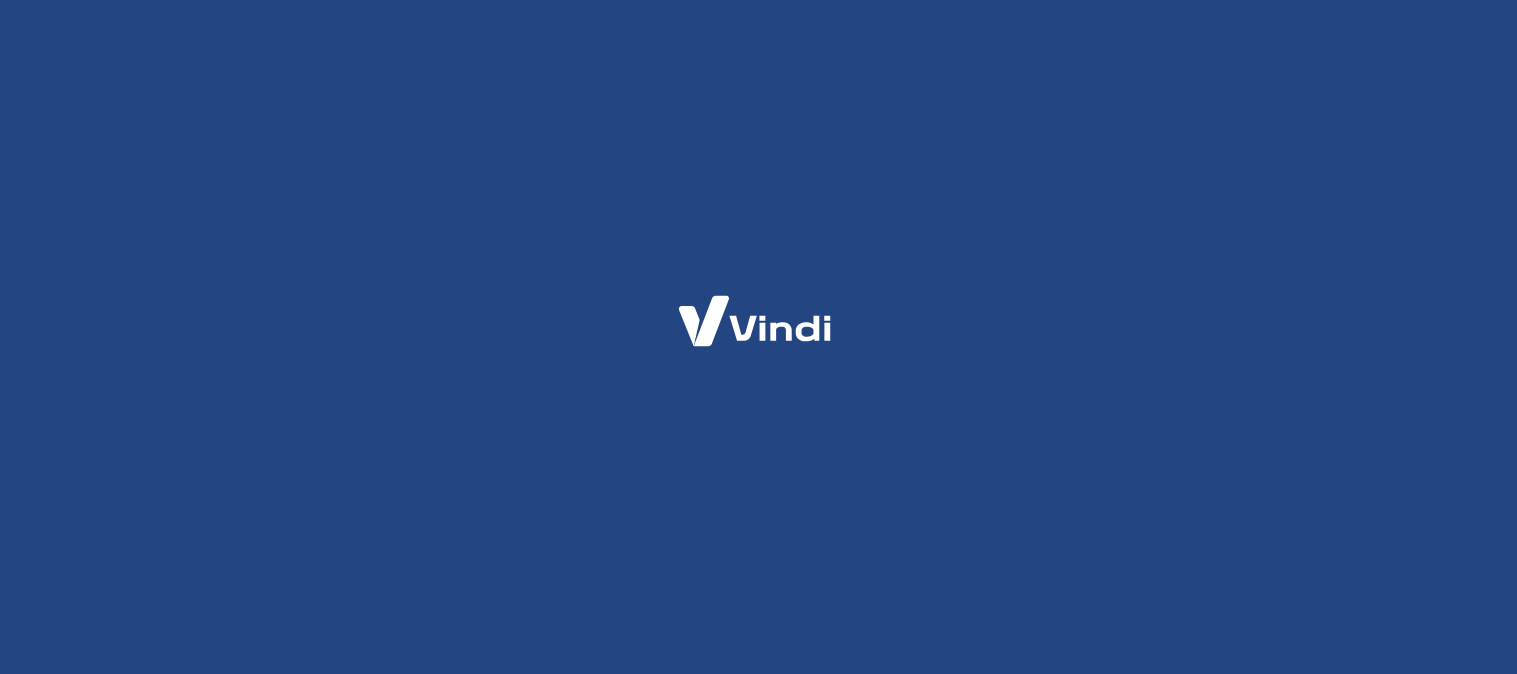 scroll, scrollTop: 0, scrollLeft: 0, axis: both 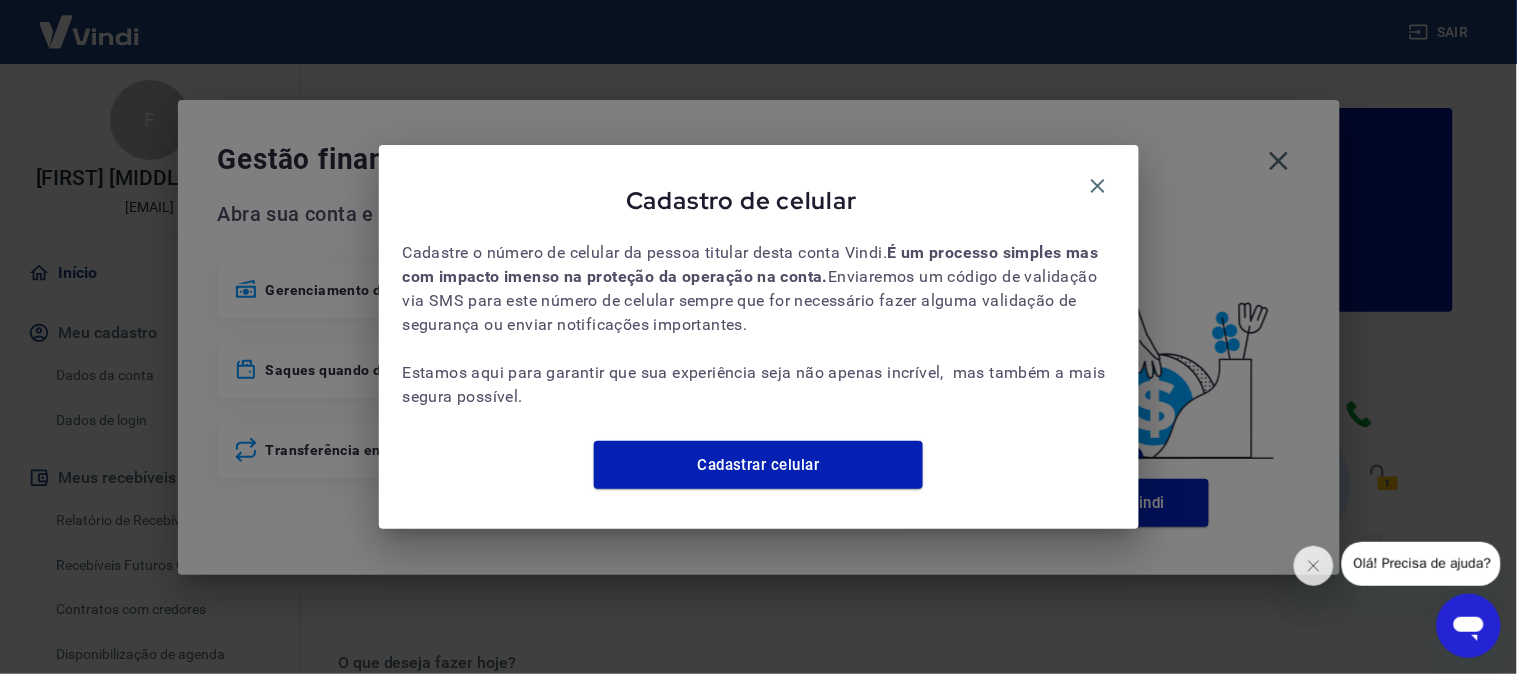 click 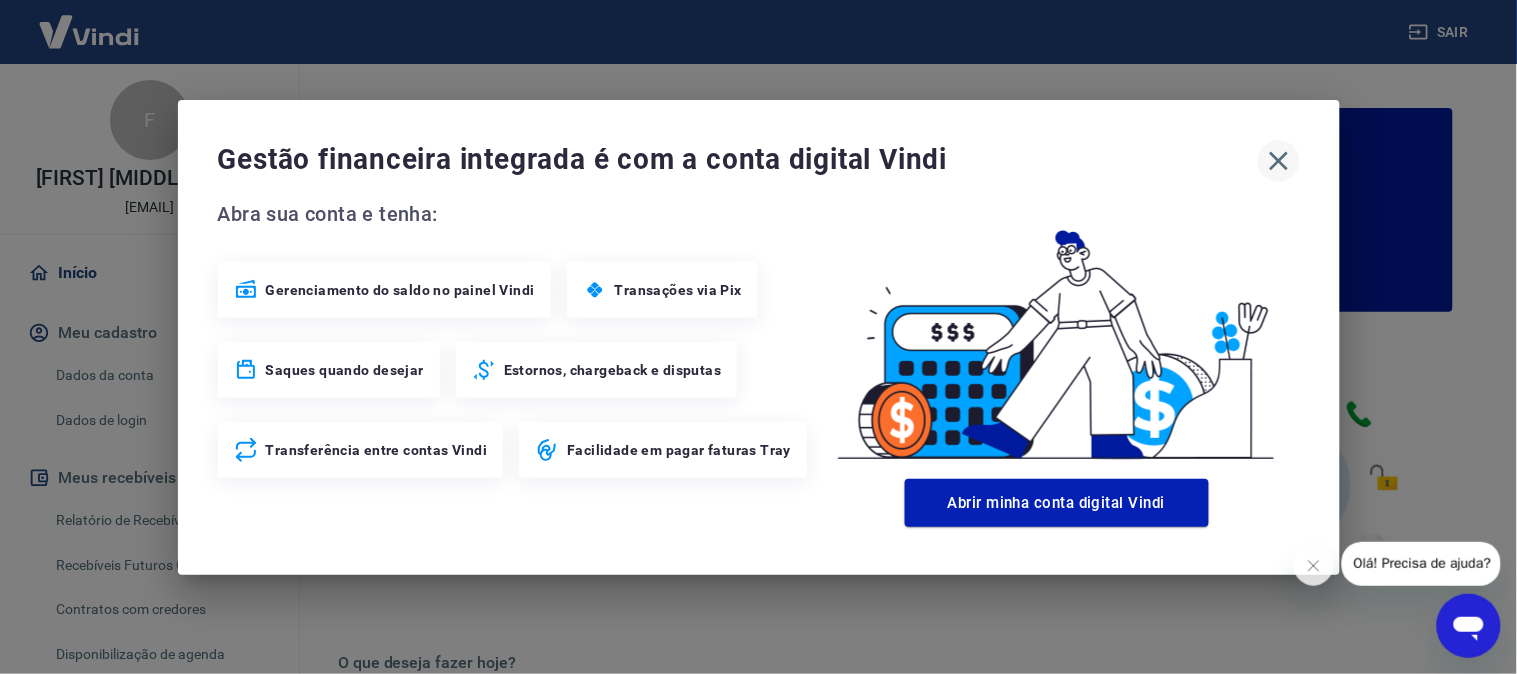 click 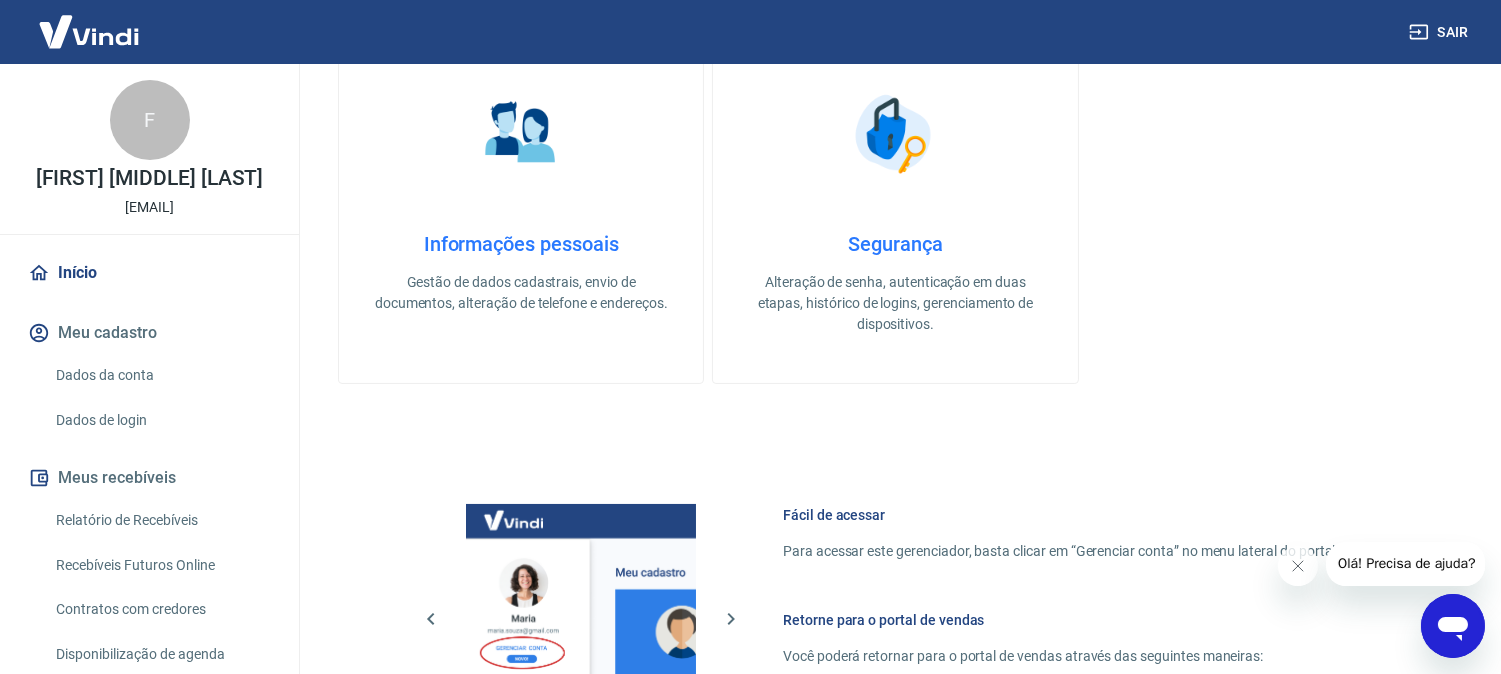 scroll, scrollTop: 1000, scrollLeft: 0, axis: vertical 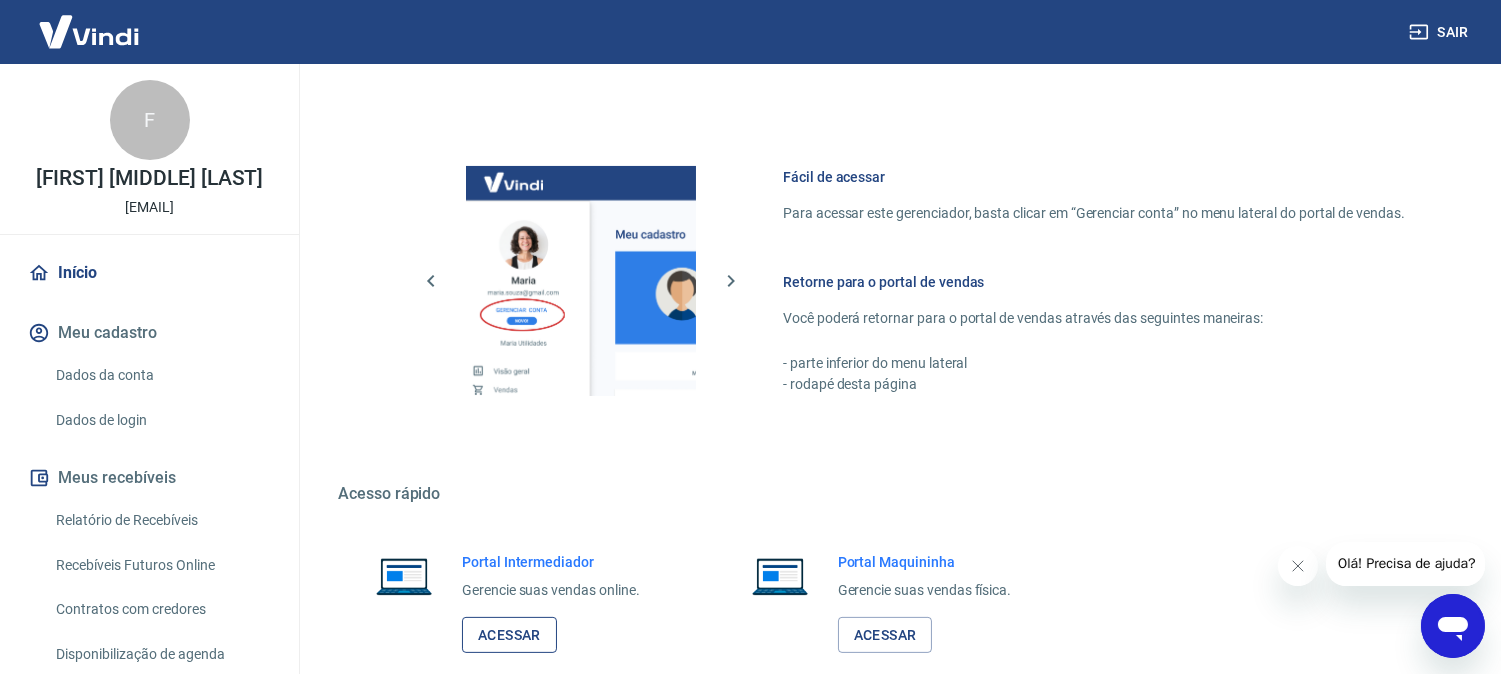 click on "Acessar" at bounding box center (509, 635) 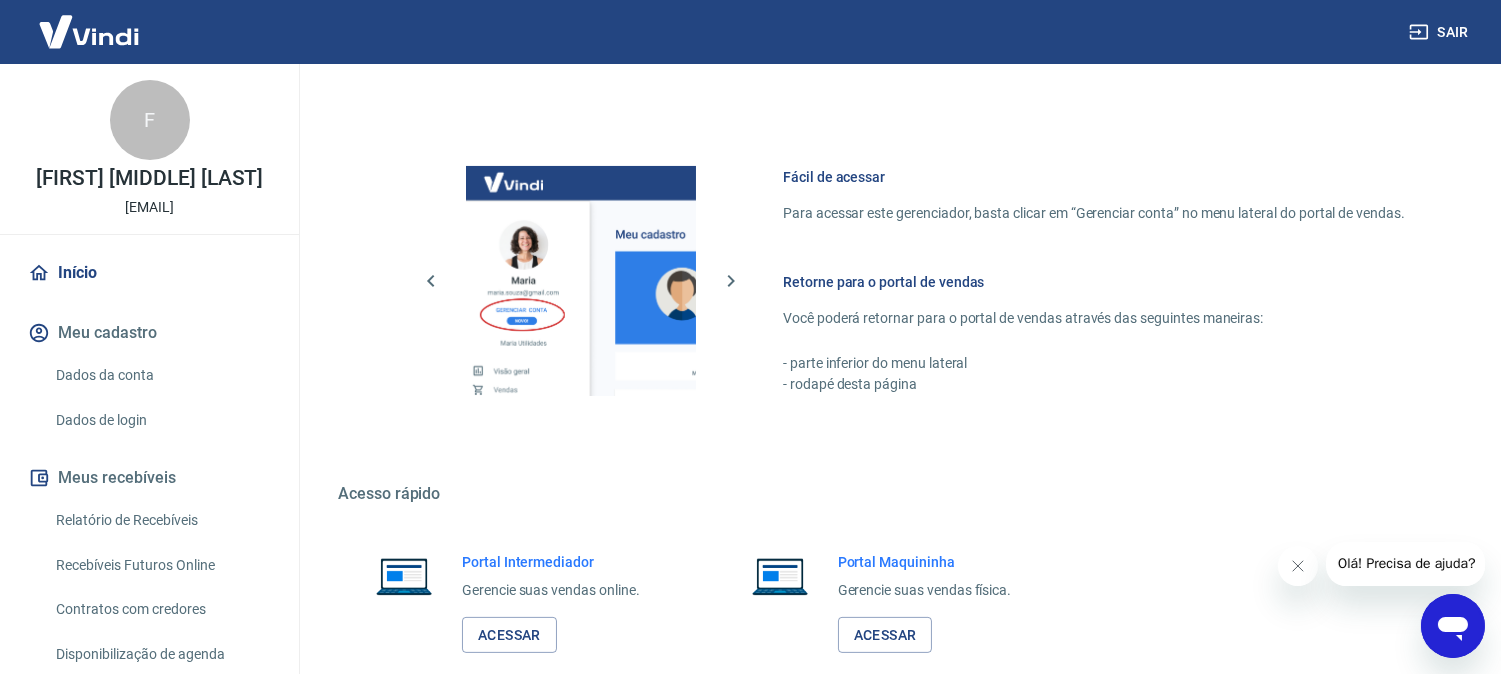 click on "Relatório de Recebíveis" at bounding box center (161, 520) 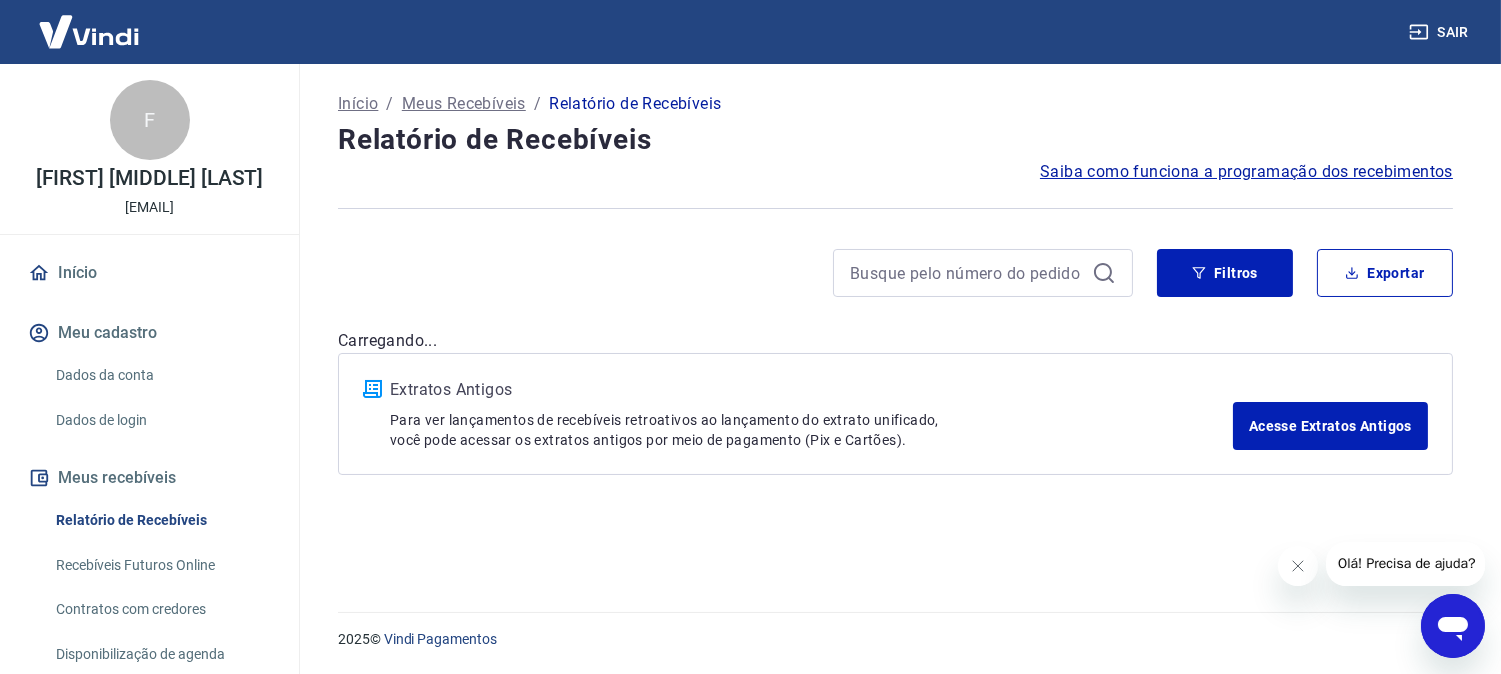 scroll, scrollTop: 0, scrollLeft: 0, axis: both 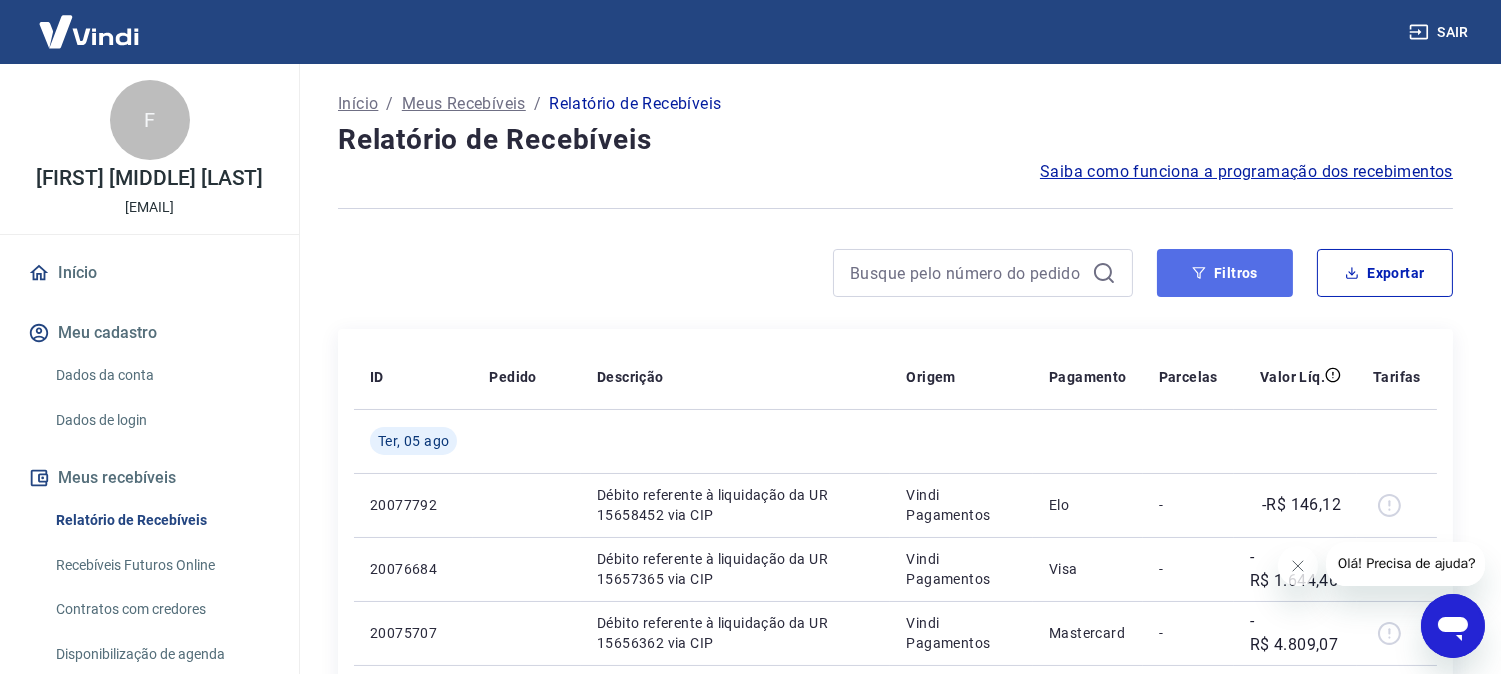 click on "Filtros" at bounding box center [1225, 273] 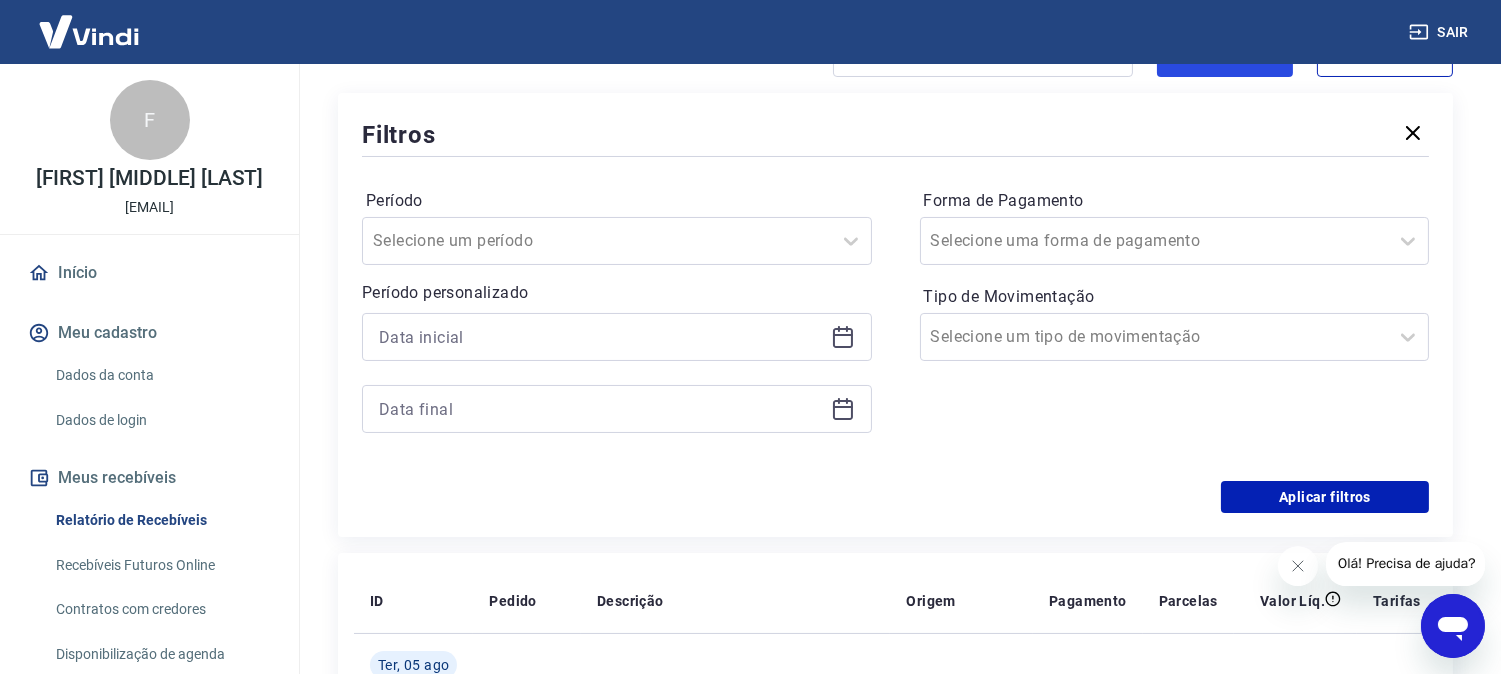 scroll, scrollTop: 222, scrollLeft: 0, axis: vertical 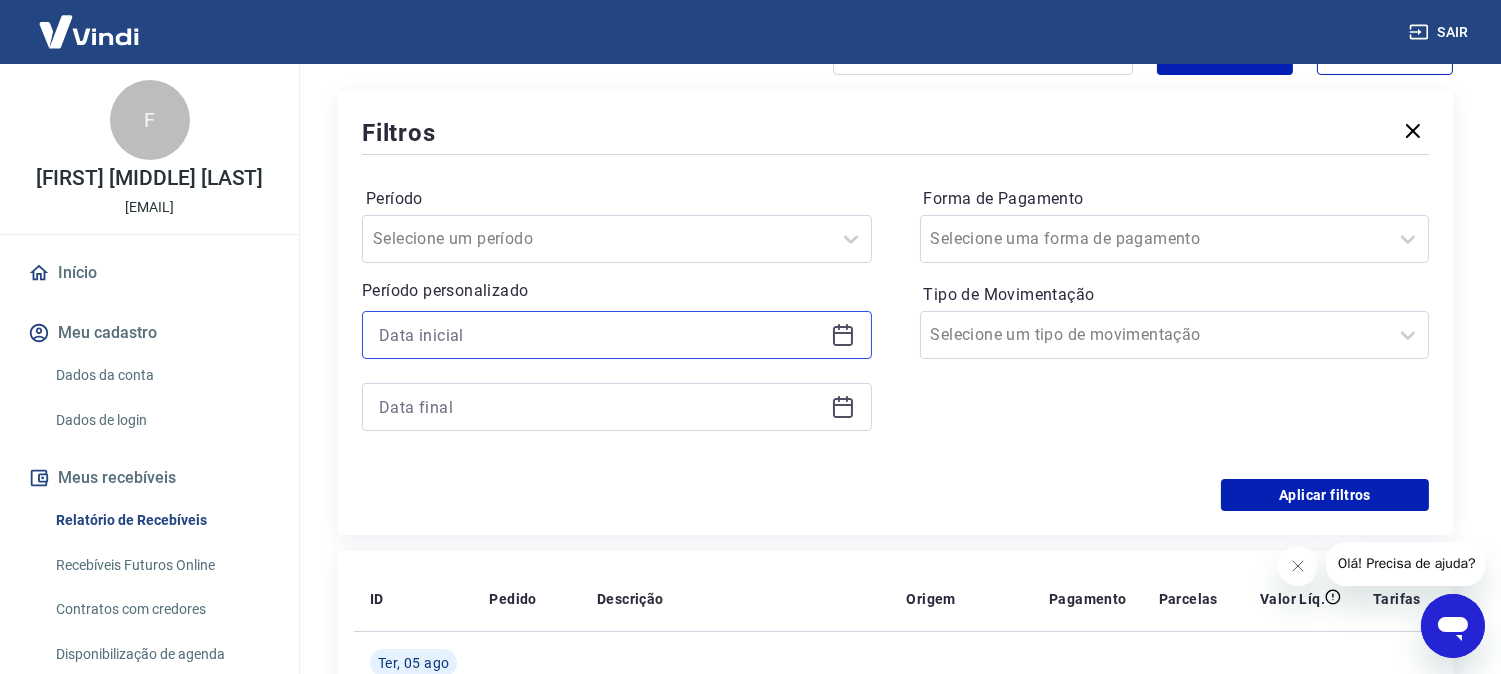 click at bounding box center [601, 335] 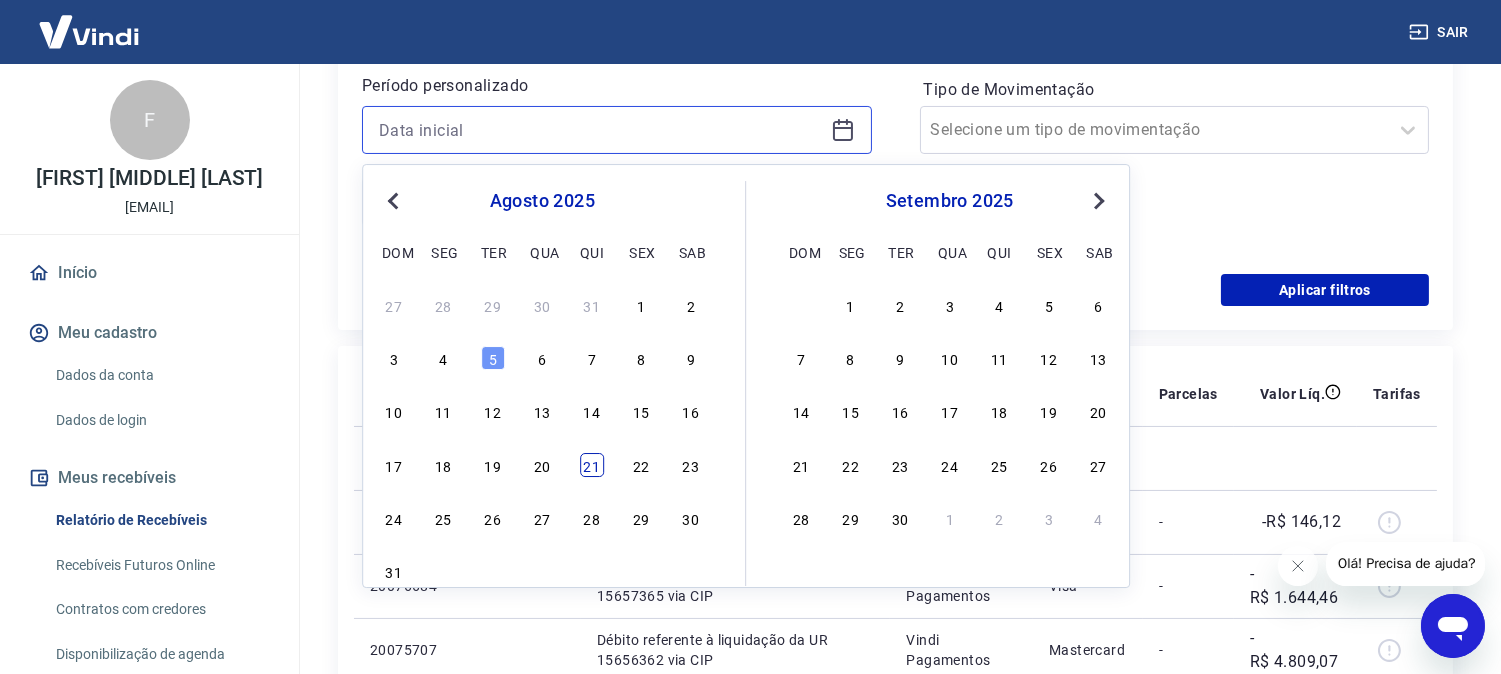 scroll, scrollTop: 444, scrollLeft: 0, axis: vertical 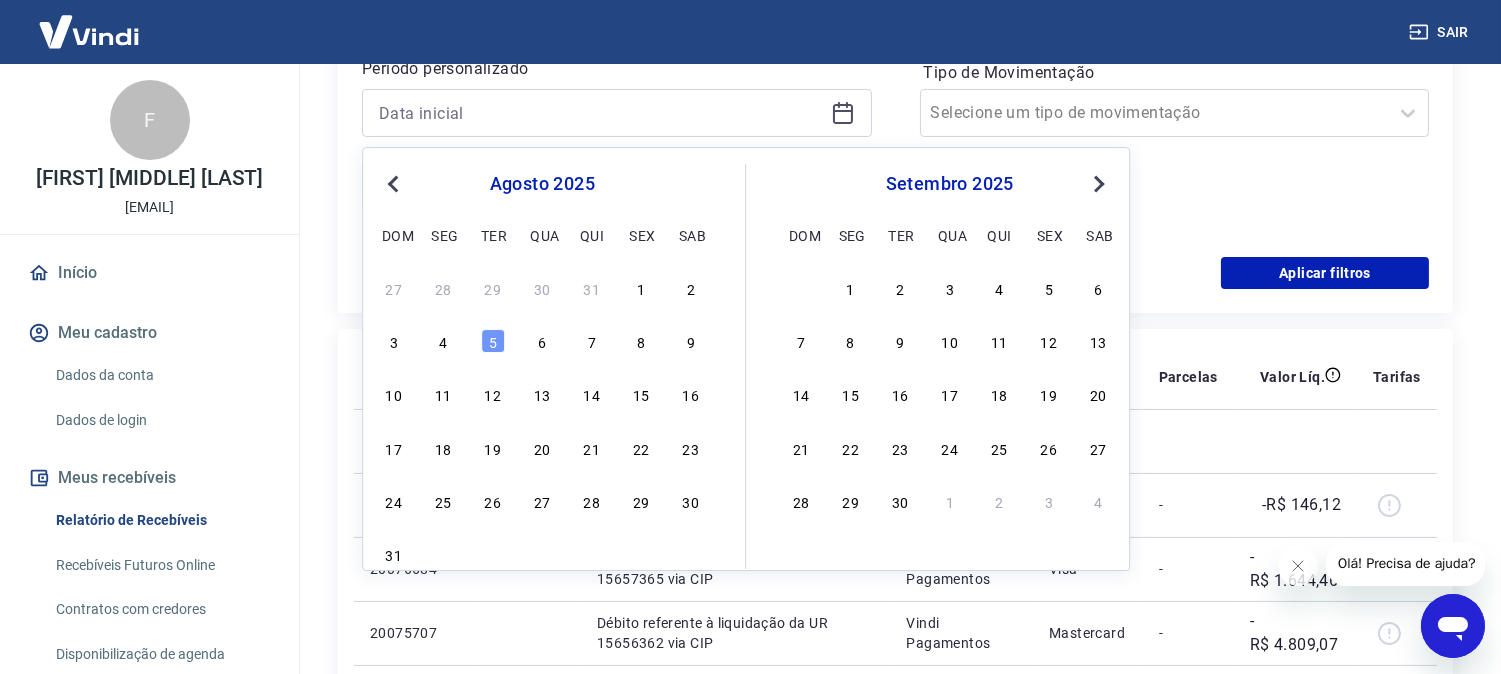 click on "Previous Month" at bounding box center [395, 183] 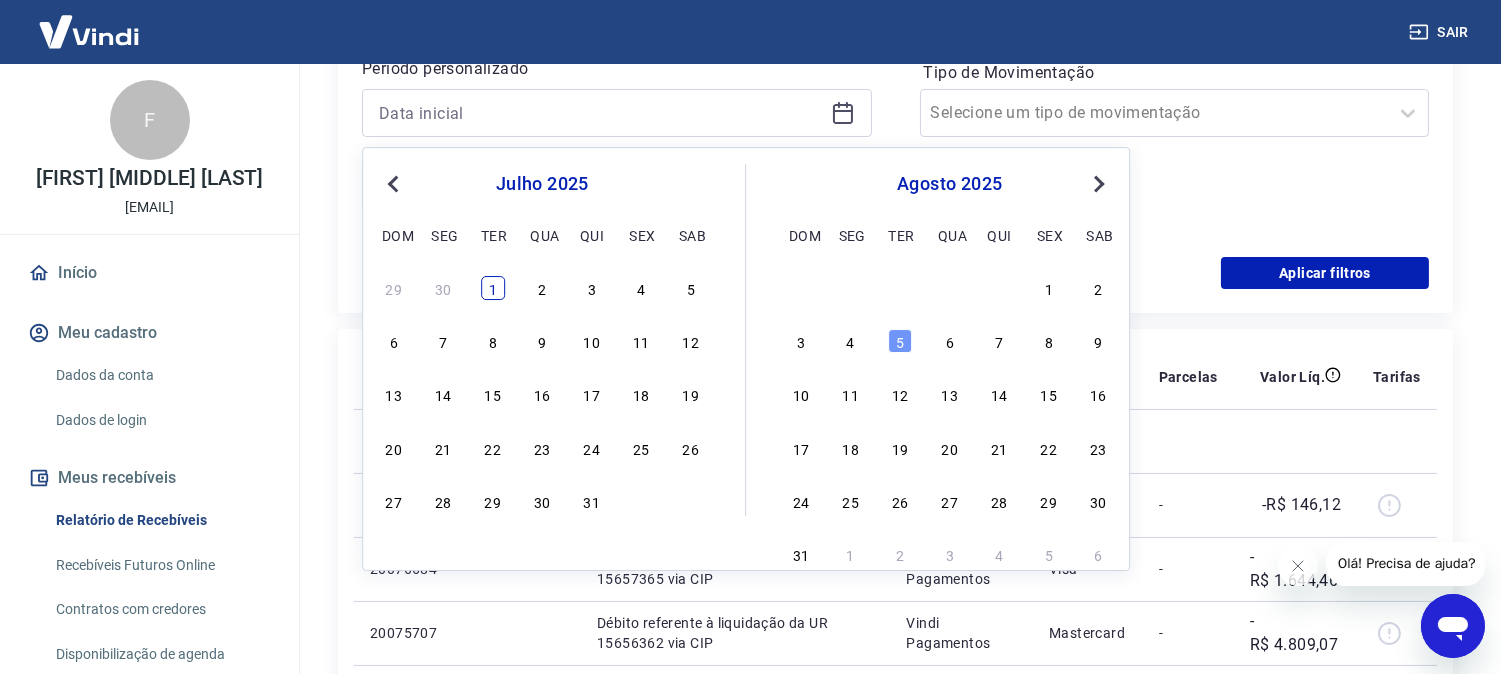 click on "1" at bounding box center [493, 288] 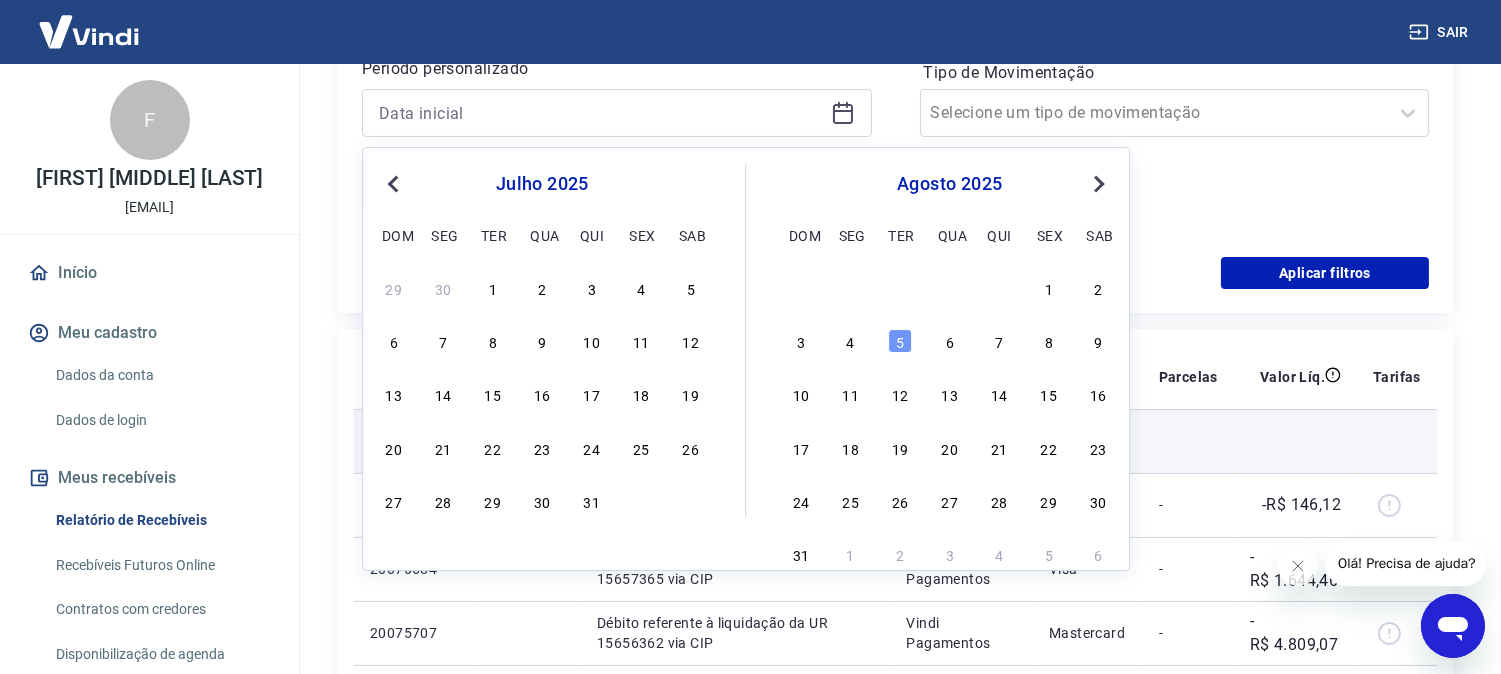 type on "01/07/2025" 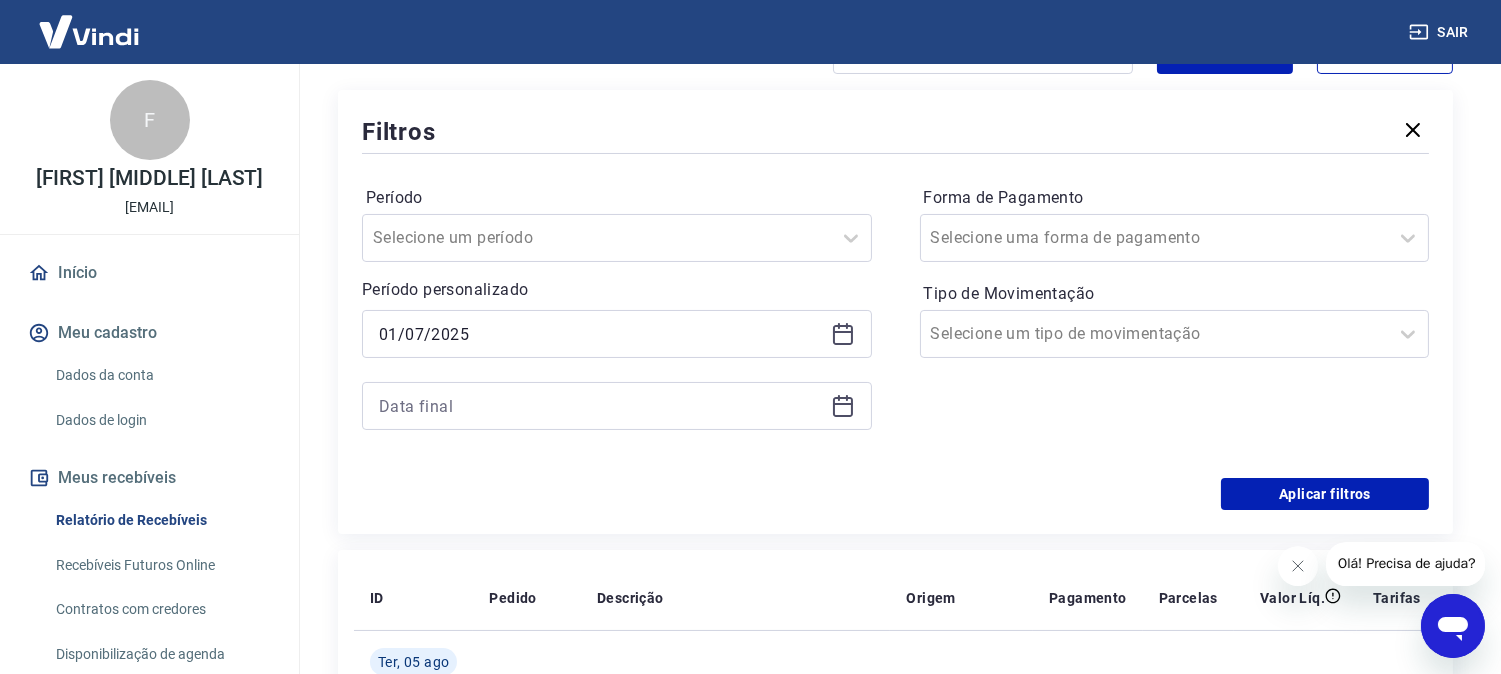 scroll, scrollTop: 222, scrollLeft: 0, axis: vertical 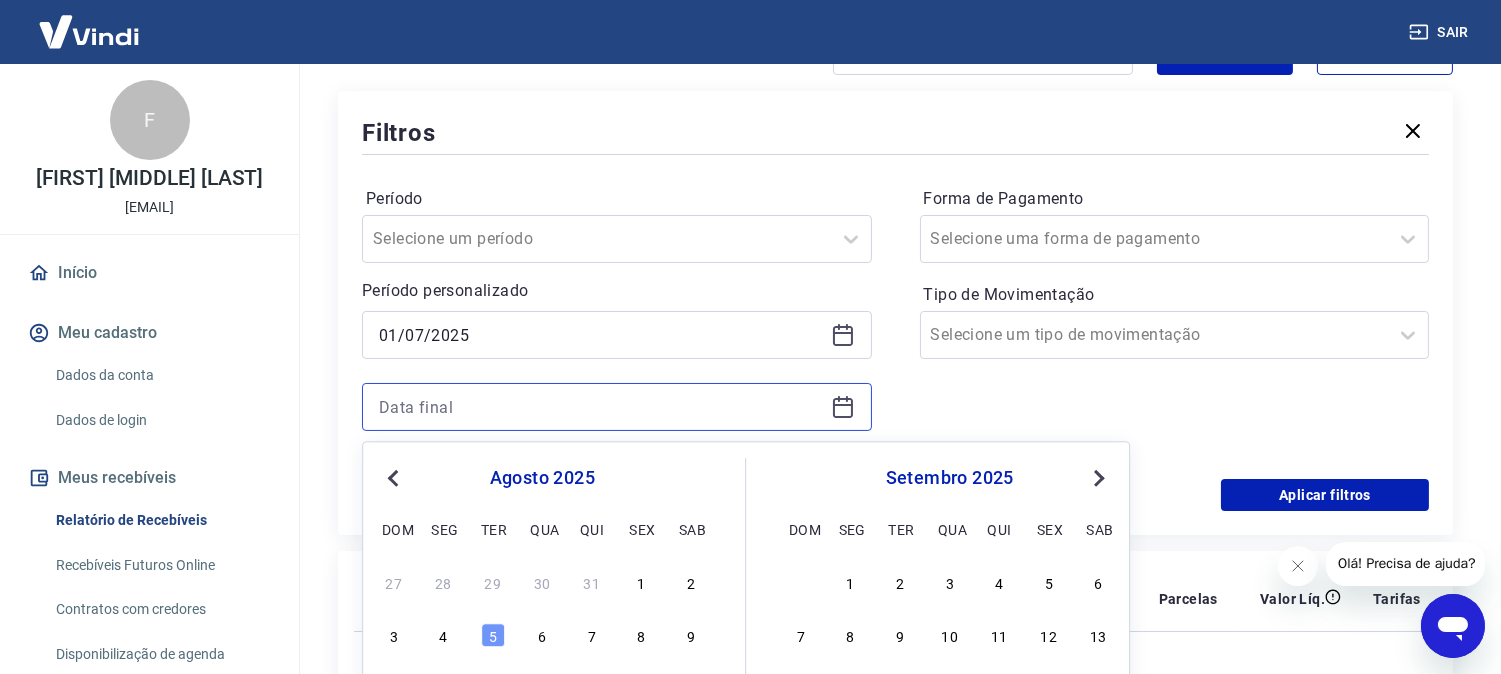 click at bounding box center [601, 407] 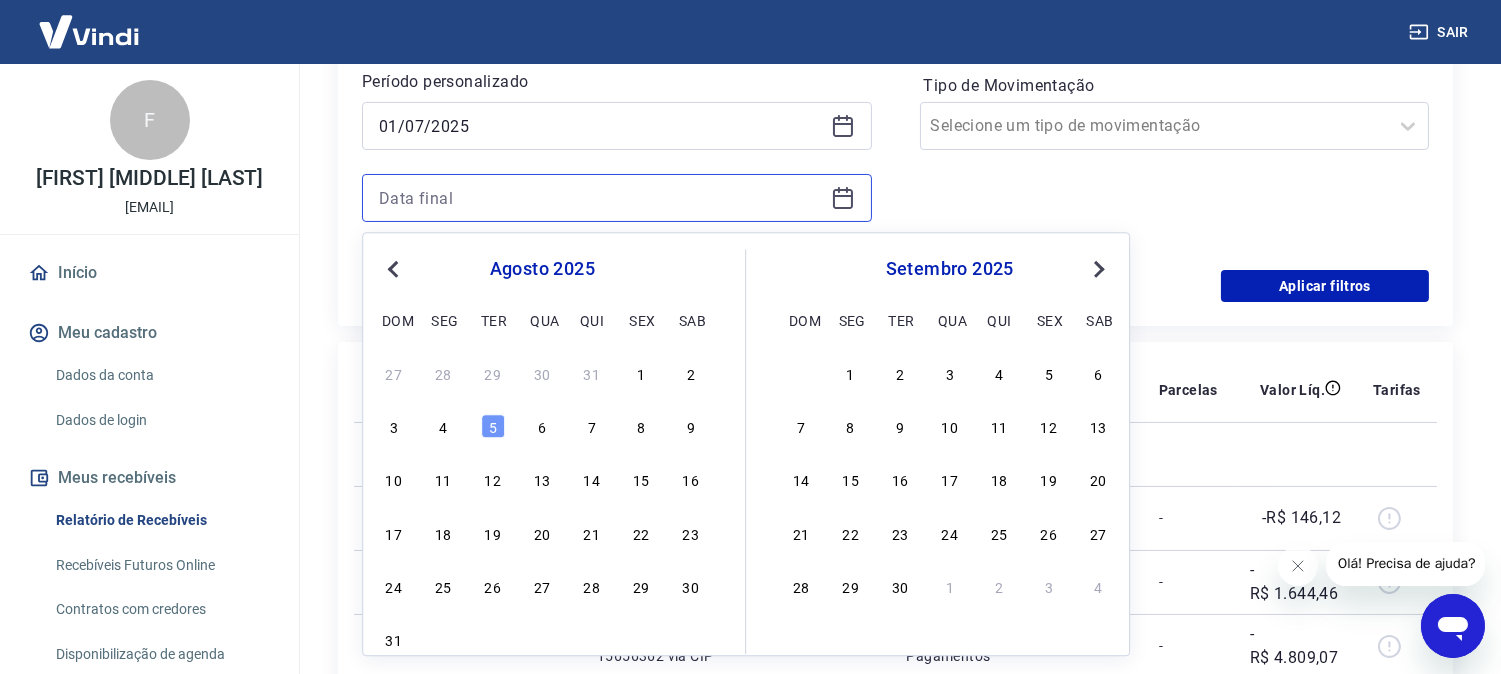 scroll, scrollTop: 555, scrollLeft: 0, axis: vertical 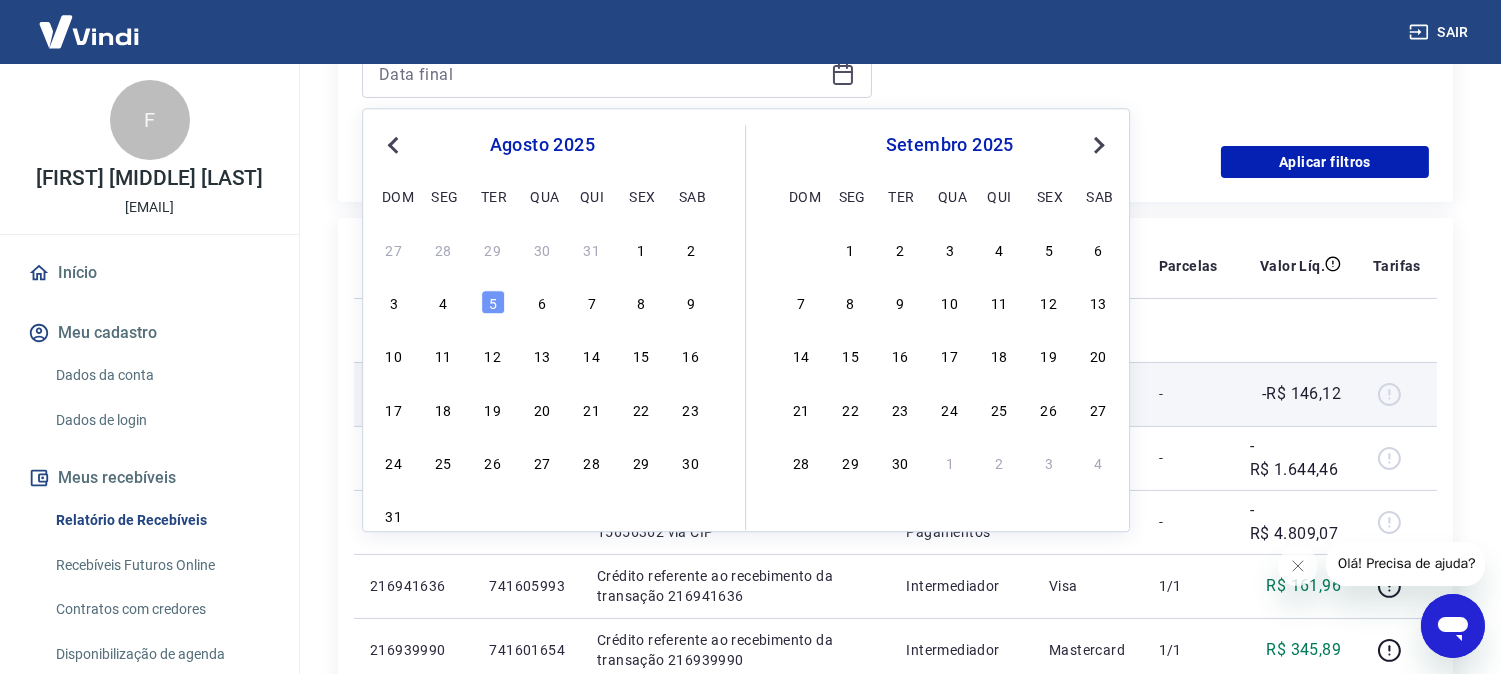 drag, startPoint x: 544, startPoint y: 351, endPoint x: 816, endPoint y: 398, distance: 276.0308 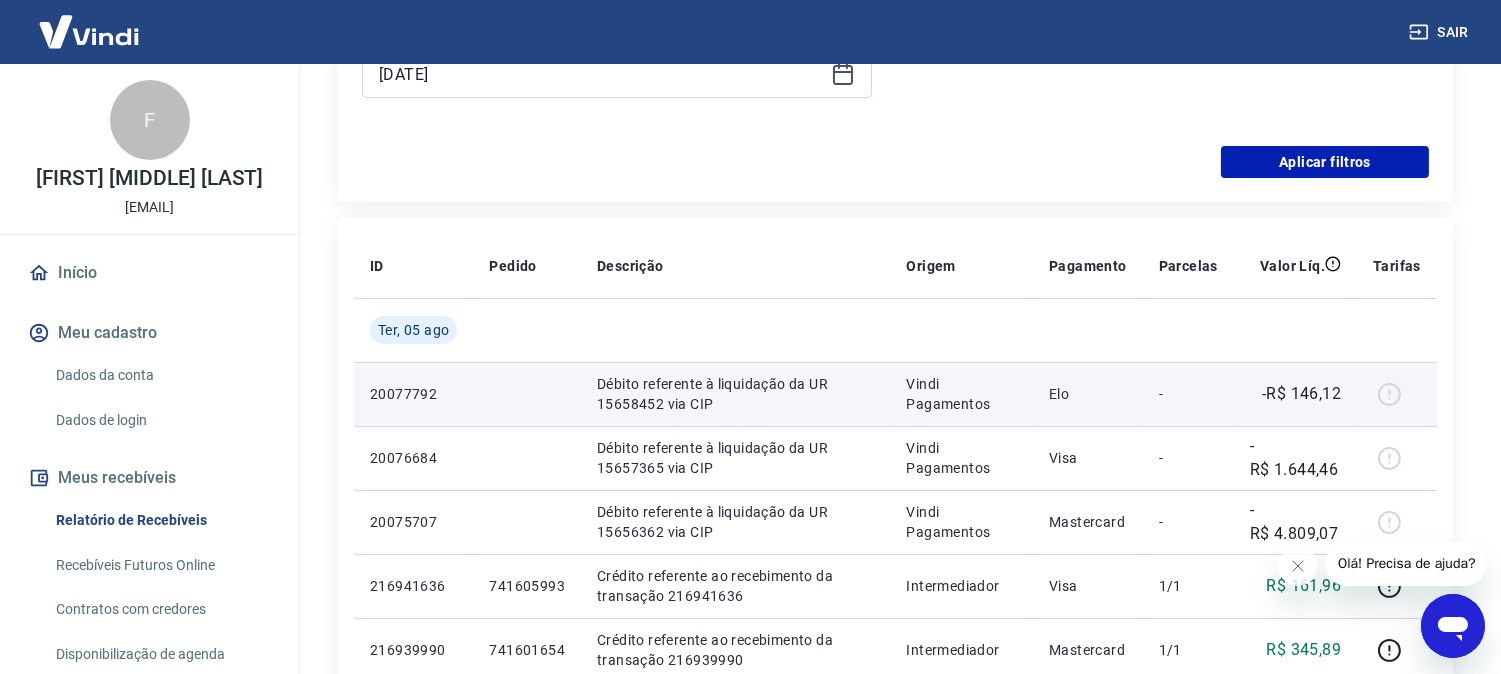 type on "13/08/2025" 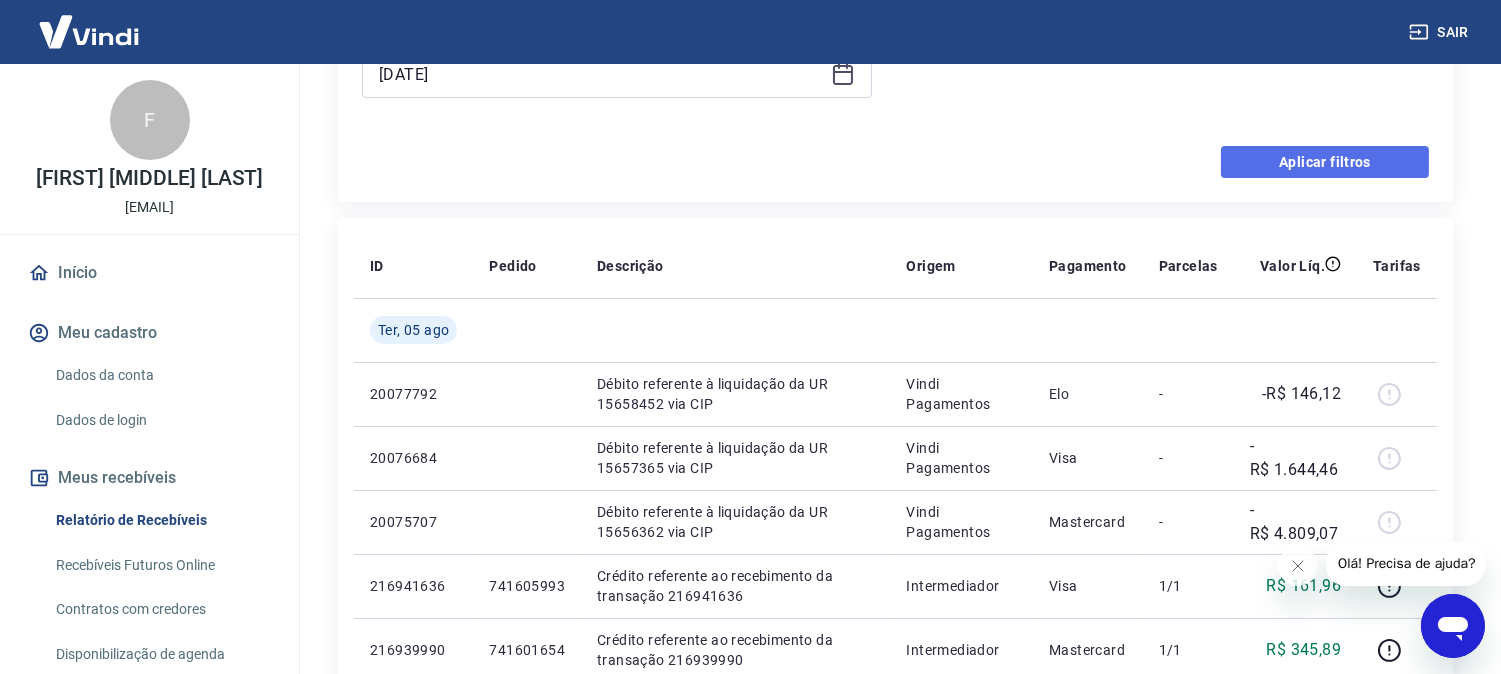 click on "Aplicar filtros" at bounding box center [1325, 162] 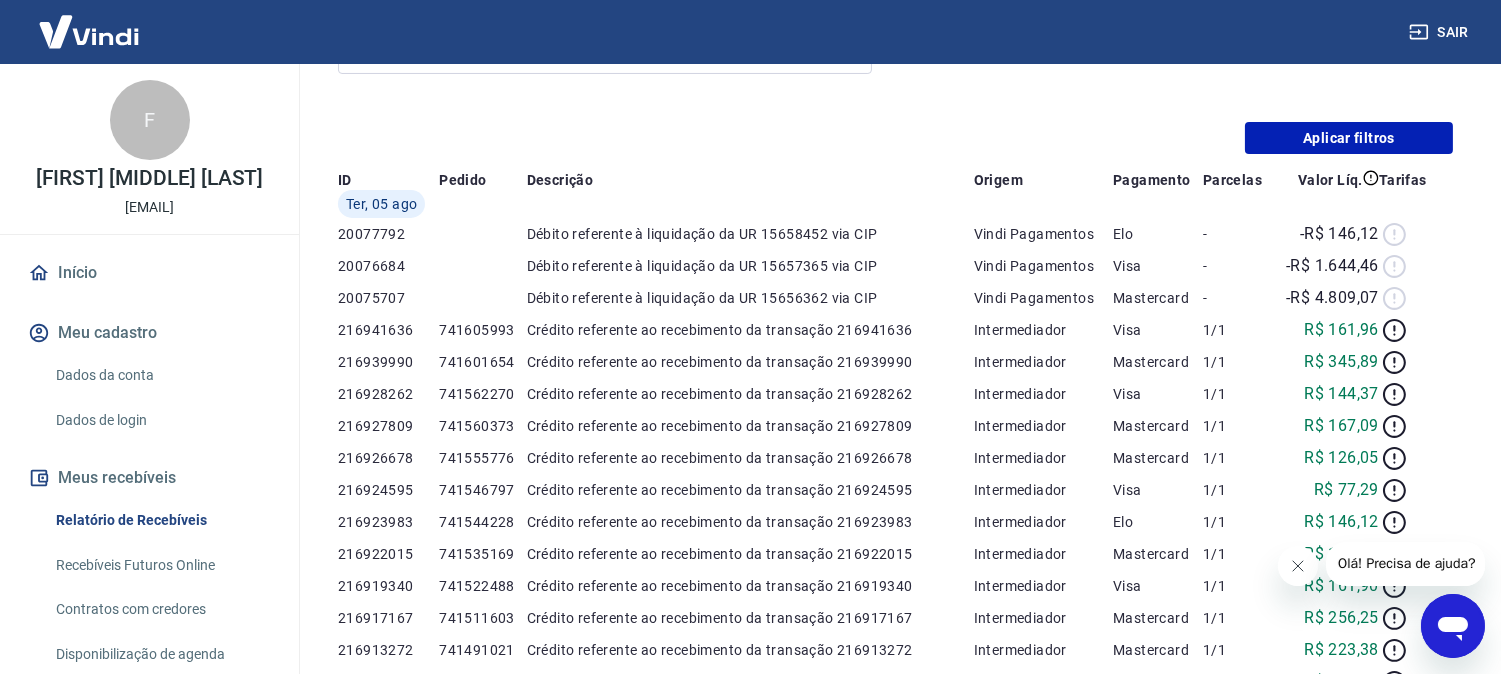 click at bounding box center [1297, 565] 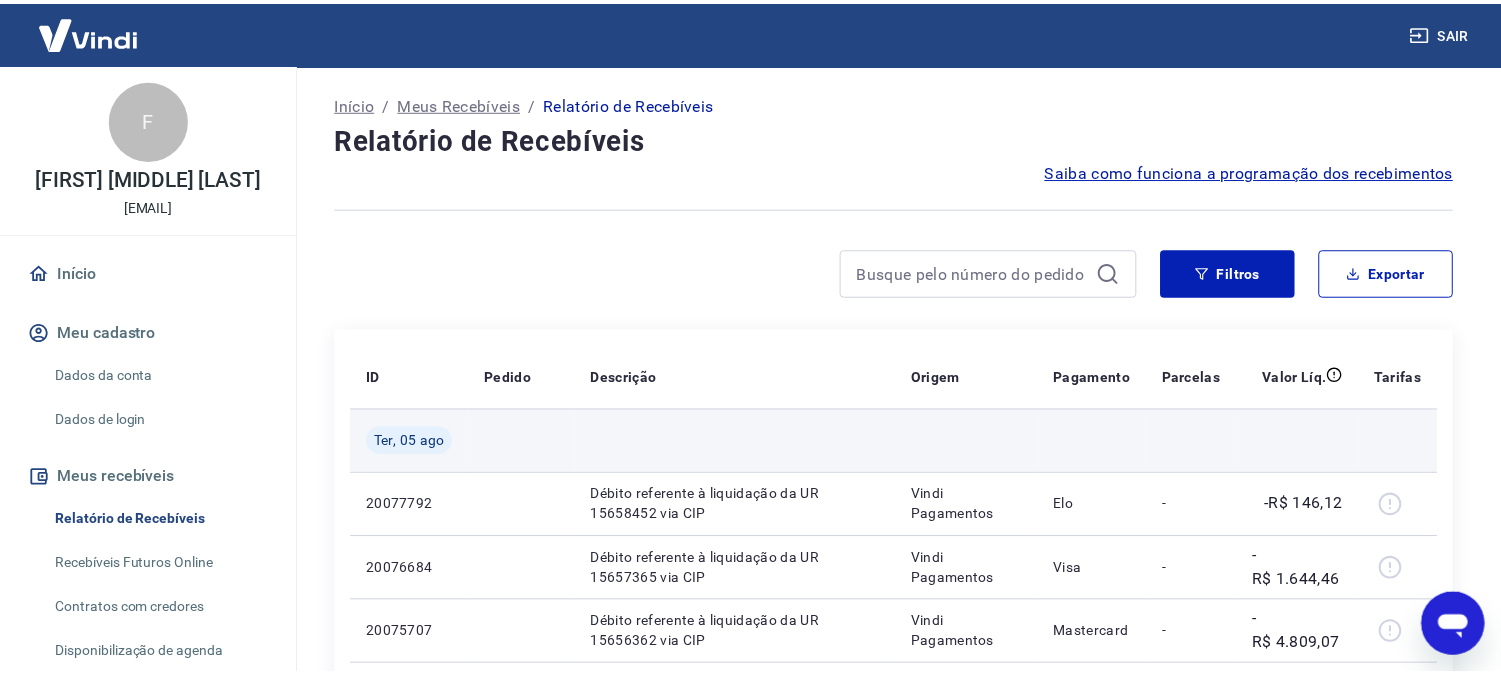 scroll, scrollTop: 111, scrollLeft: 0, axis: vertical 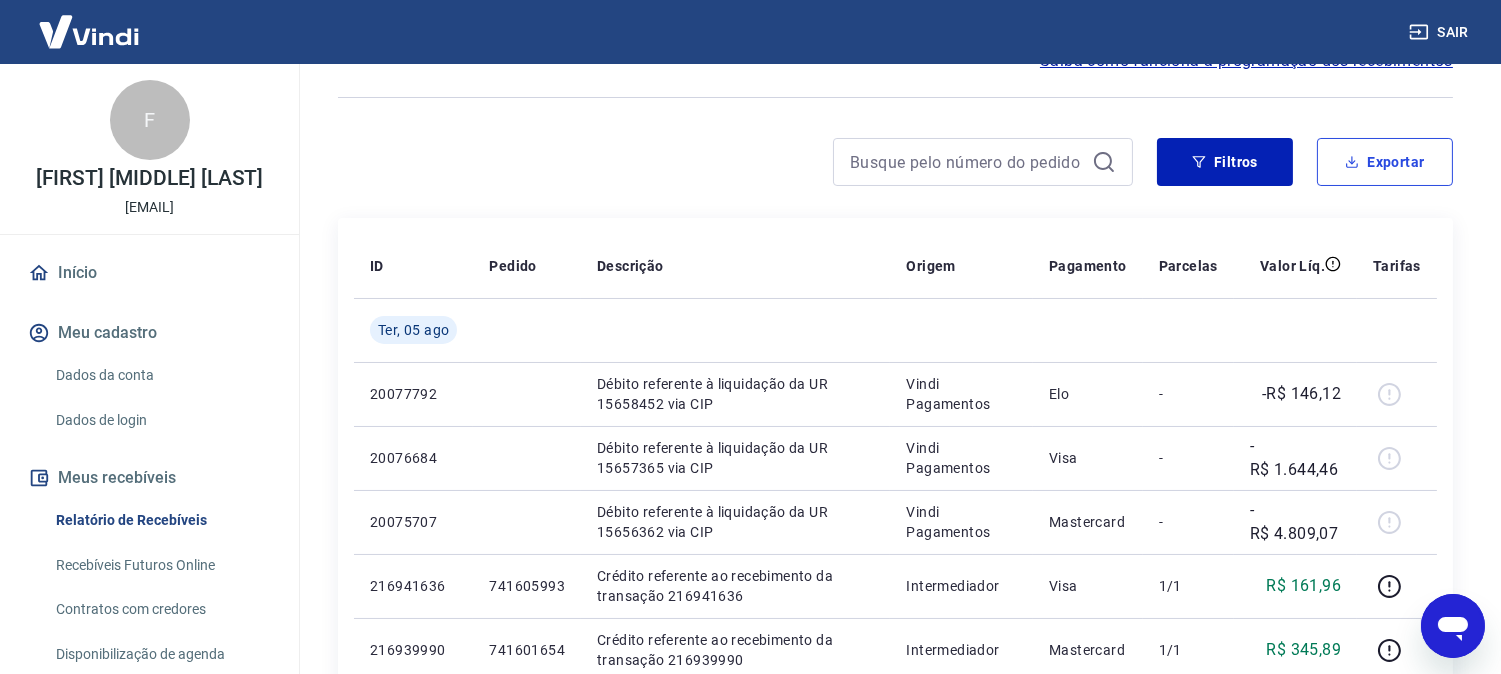click on "Exportar" at bounding box center [1385, 162] 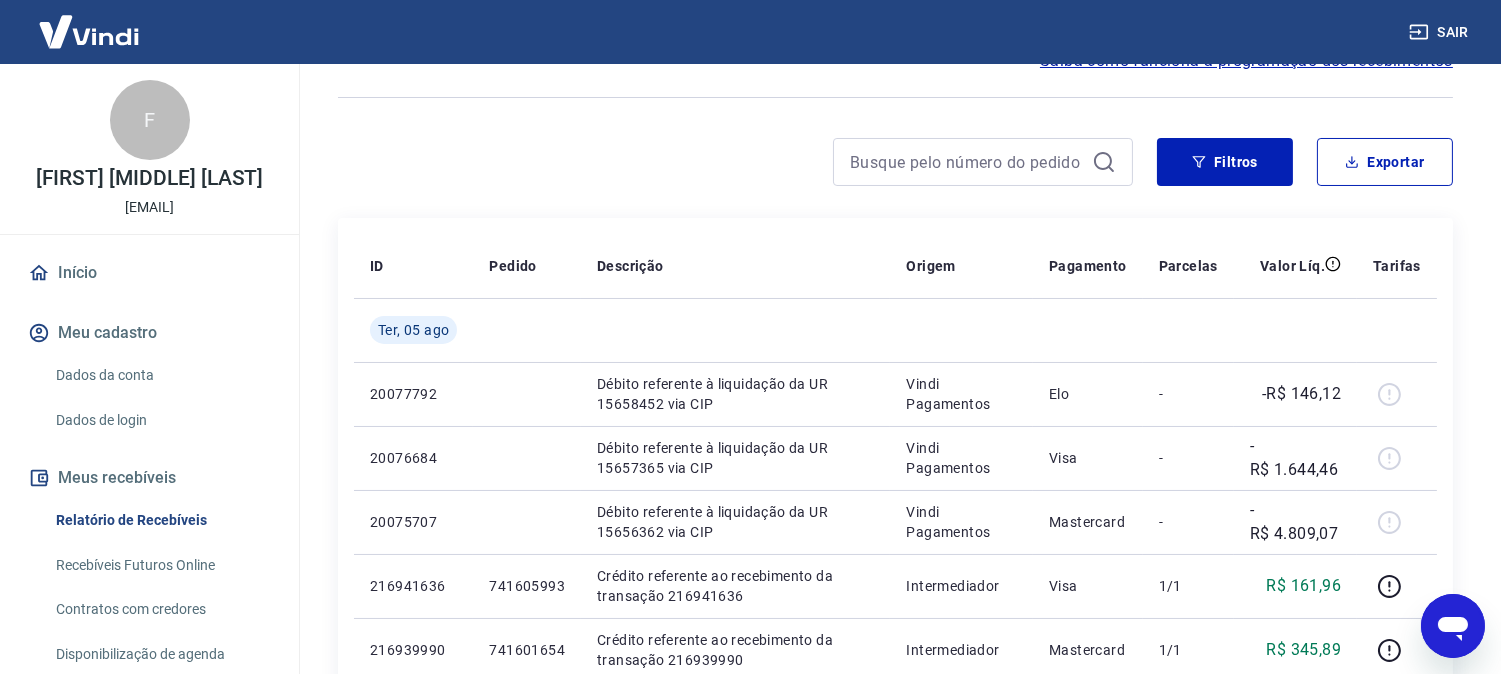 type on "01/07/2025" 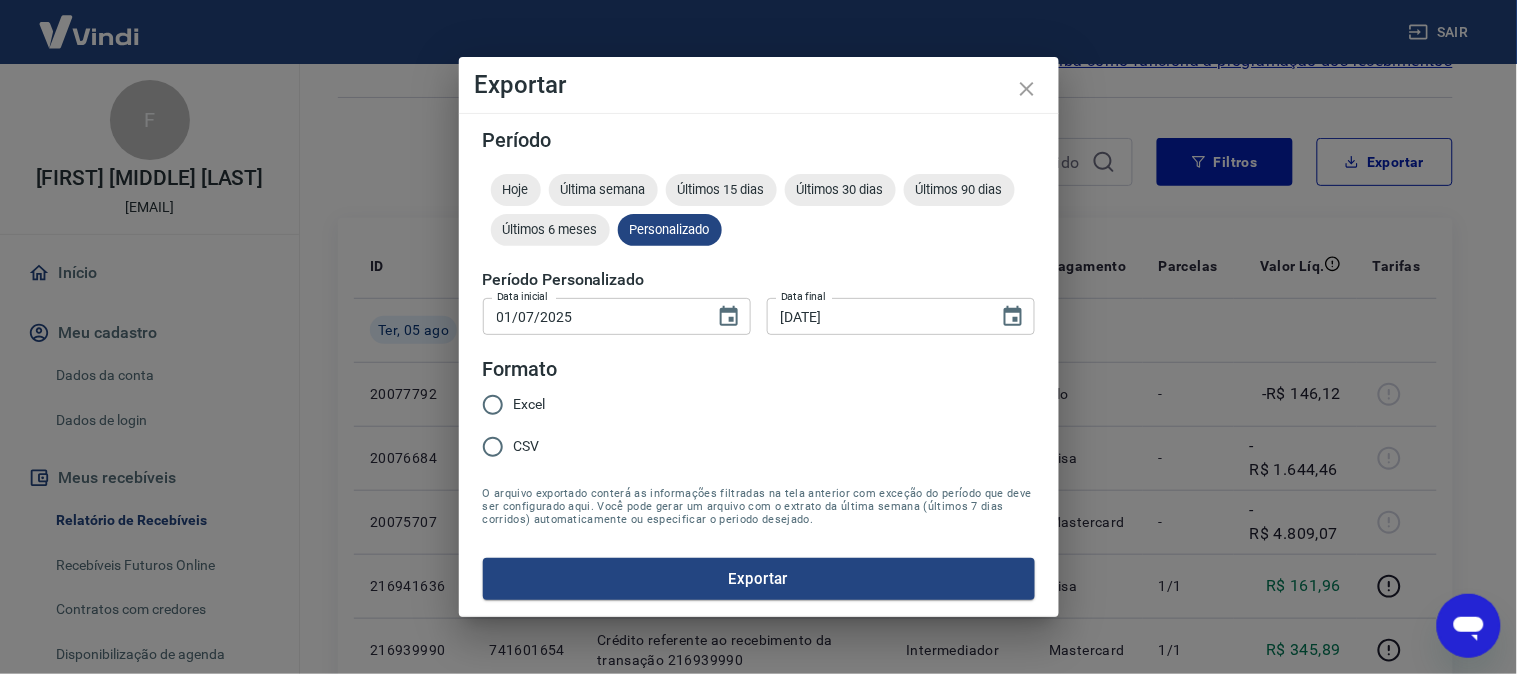 click on "Excel" at bounding box center (530, 404) 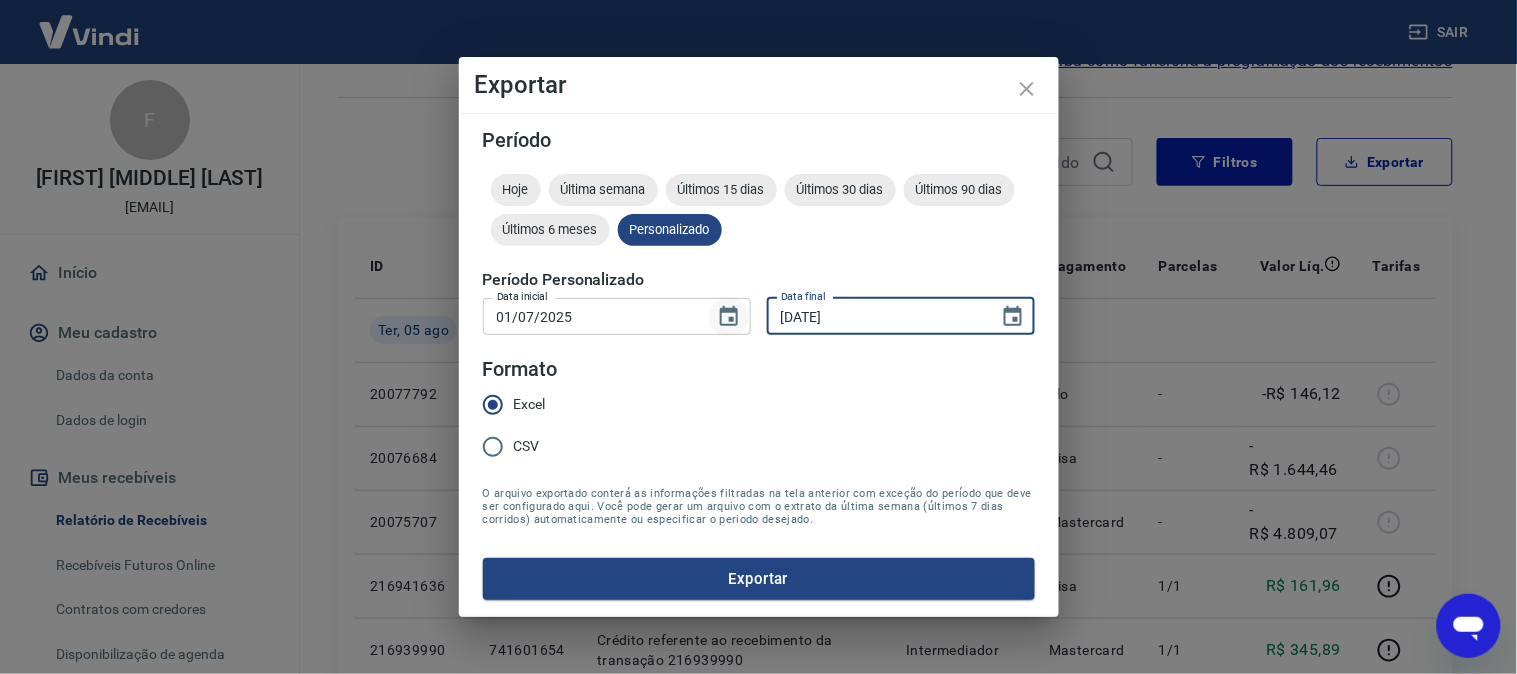 drag, startPoint x: 885, startPoint y: 317, endPoint x: 715, endPoint y: 301, distance: 170.75128 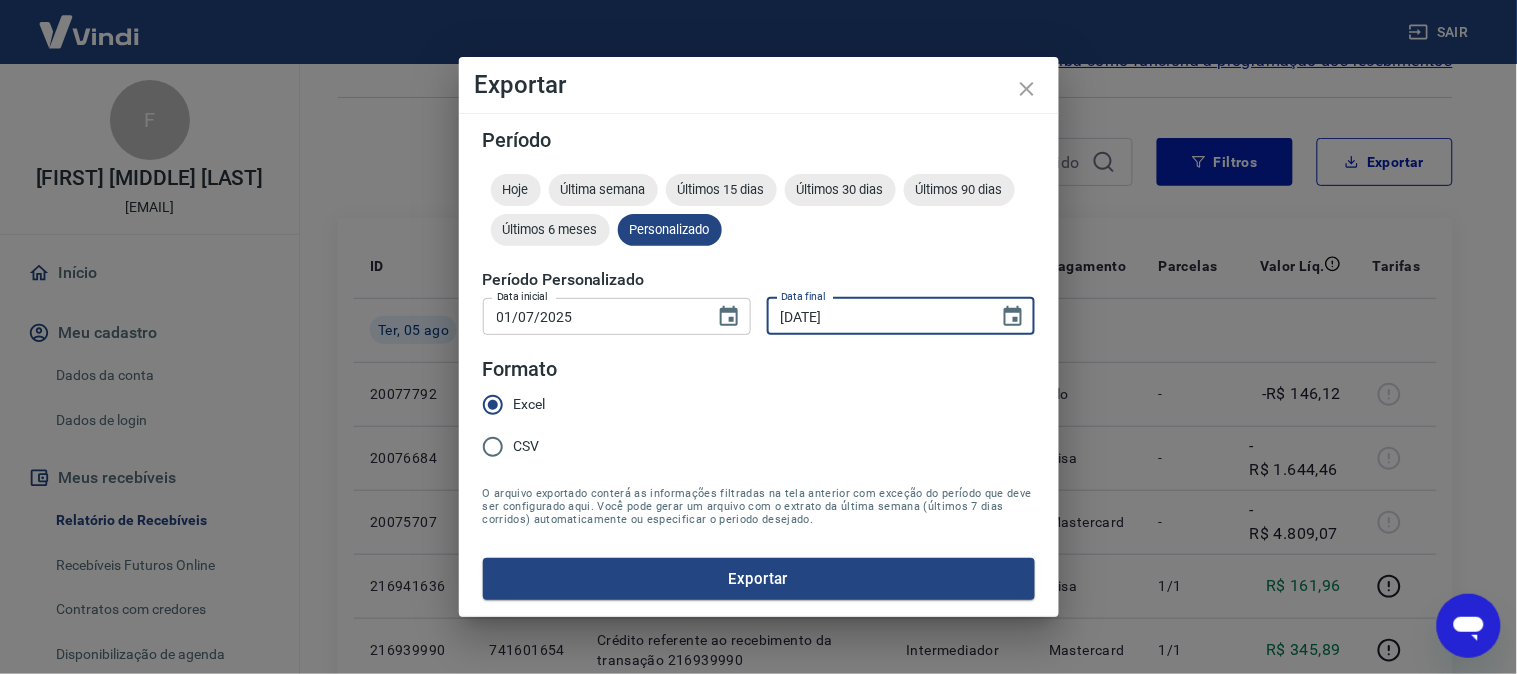 click on "13/08/2025" at bounding box center [876, 316] 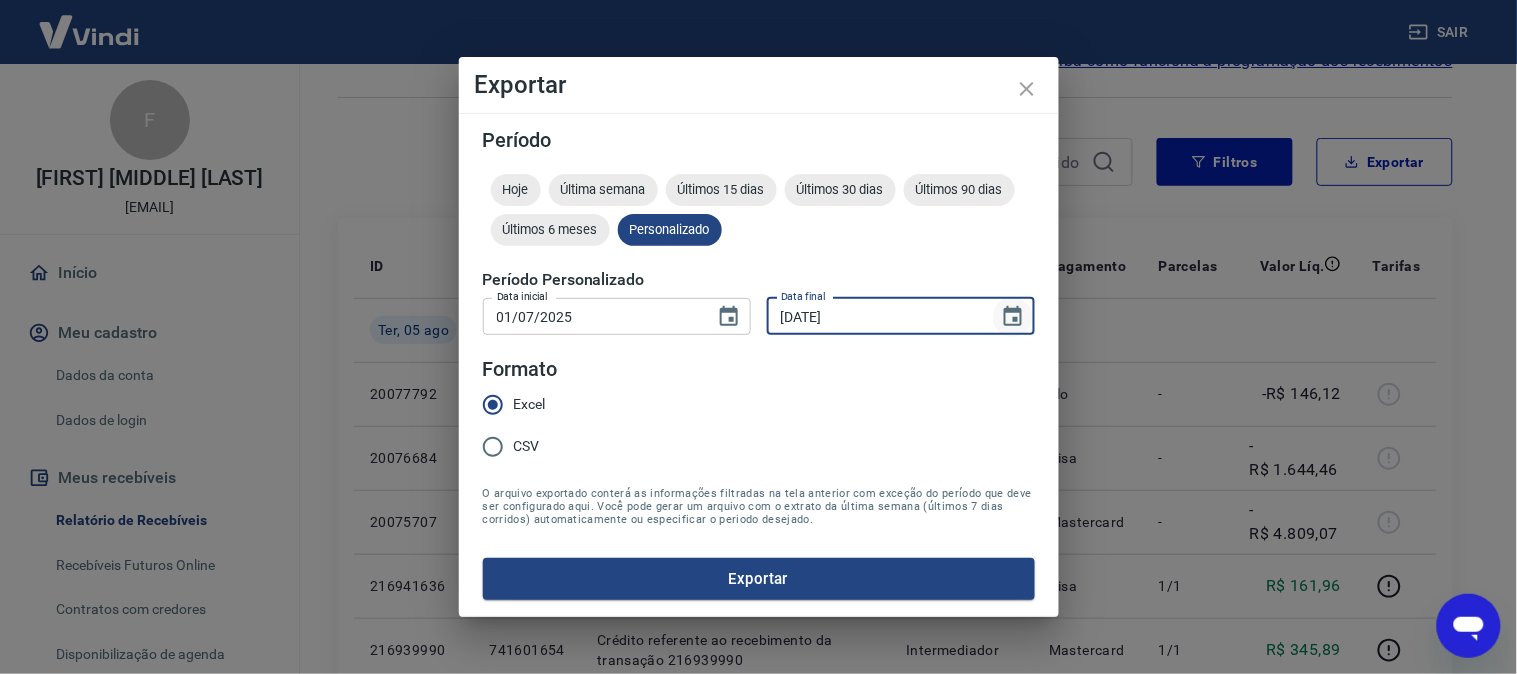 drag, startPoint x: 1001, startPoint y: 312, endPoint x: 995, endPoint y: 324, distance: 13.416408 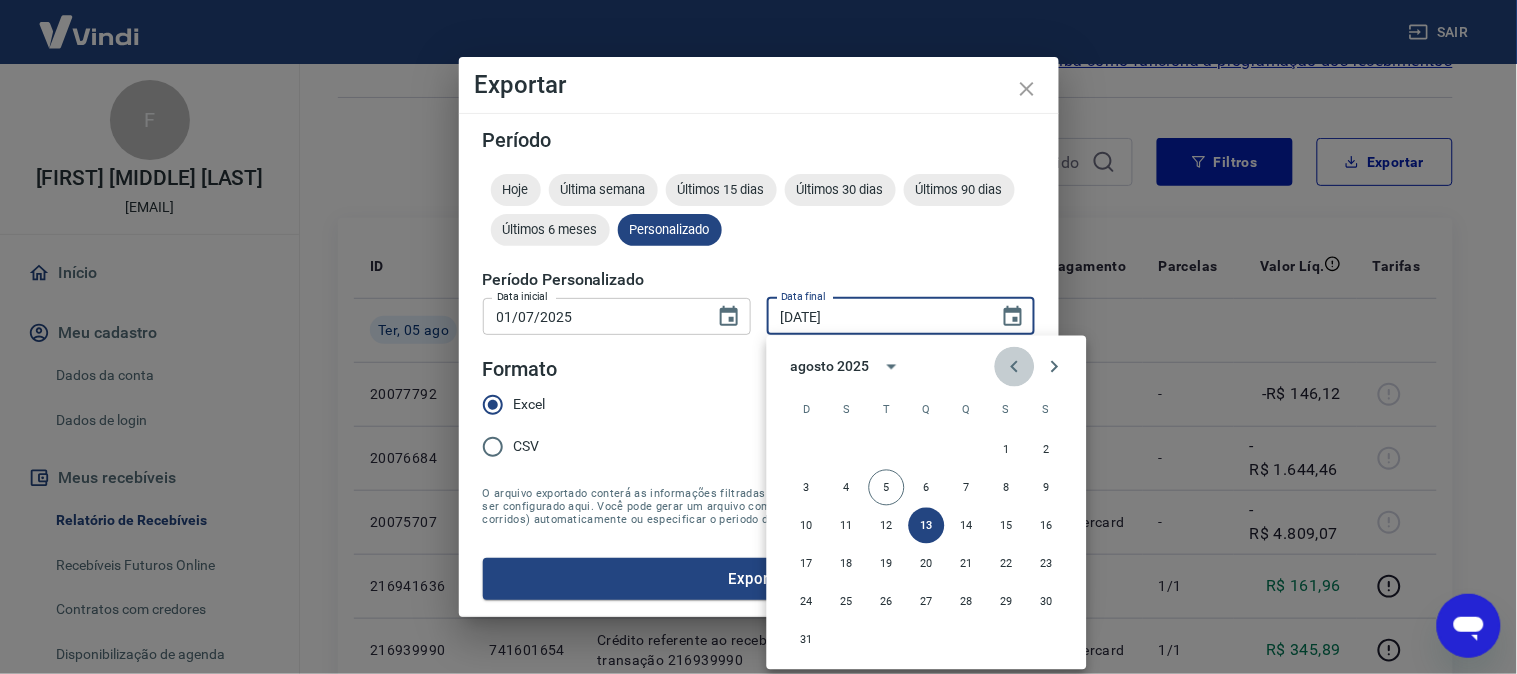 click 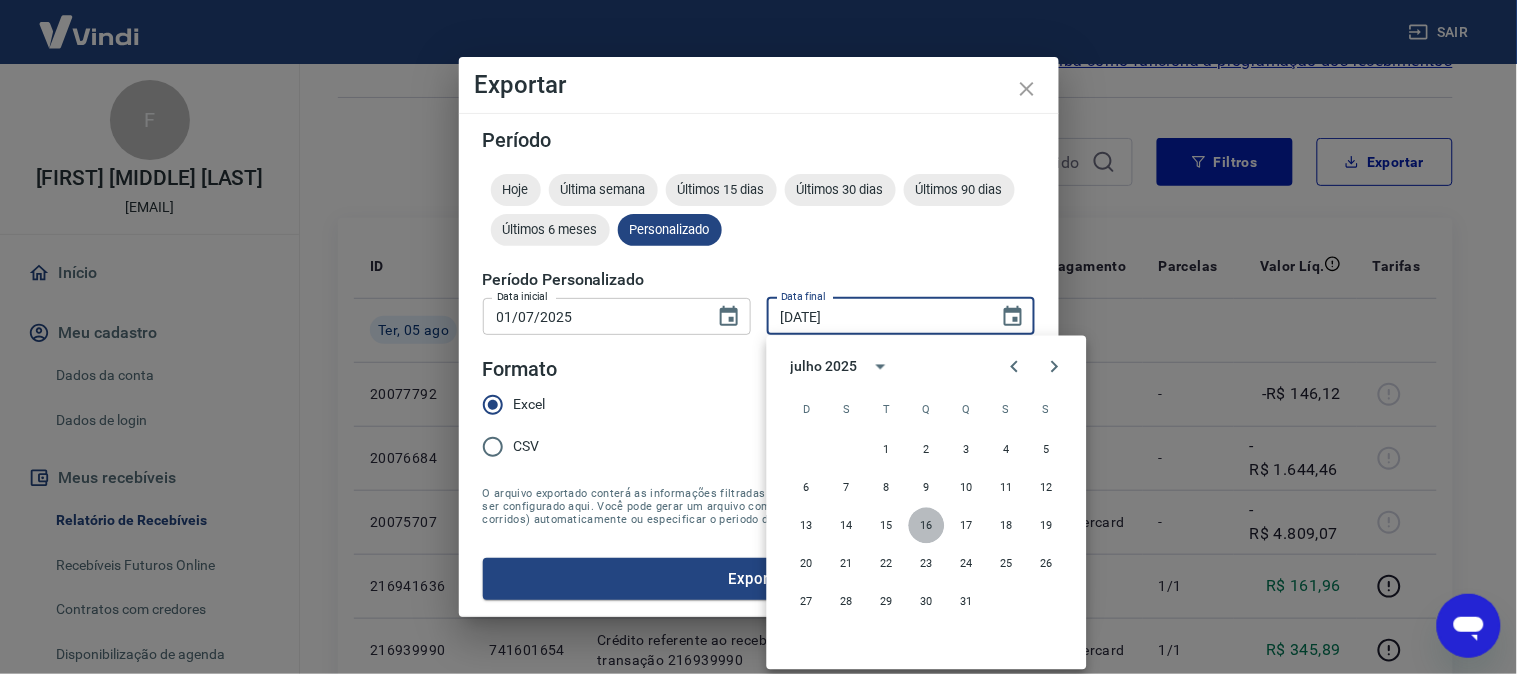 click on "16" at bounding box center [927, 526] 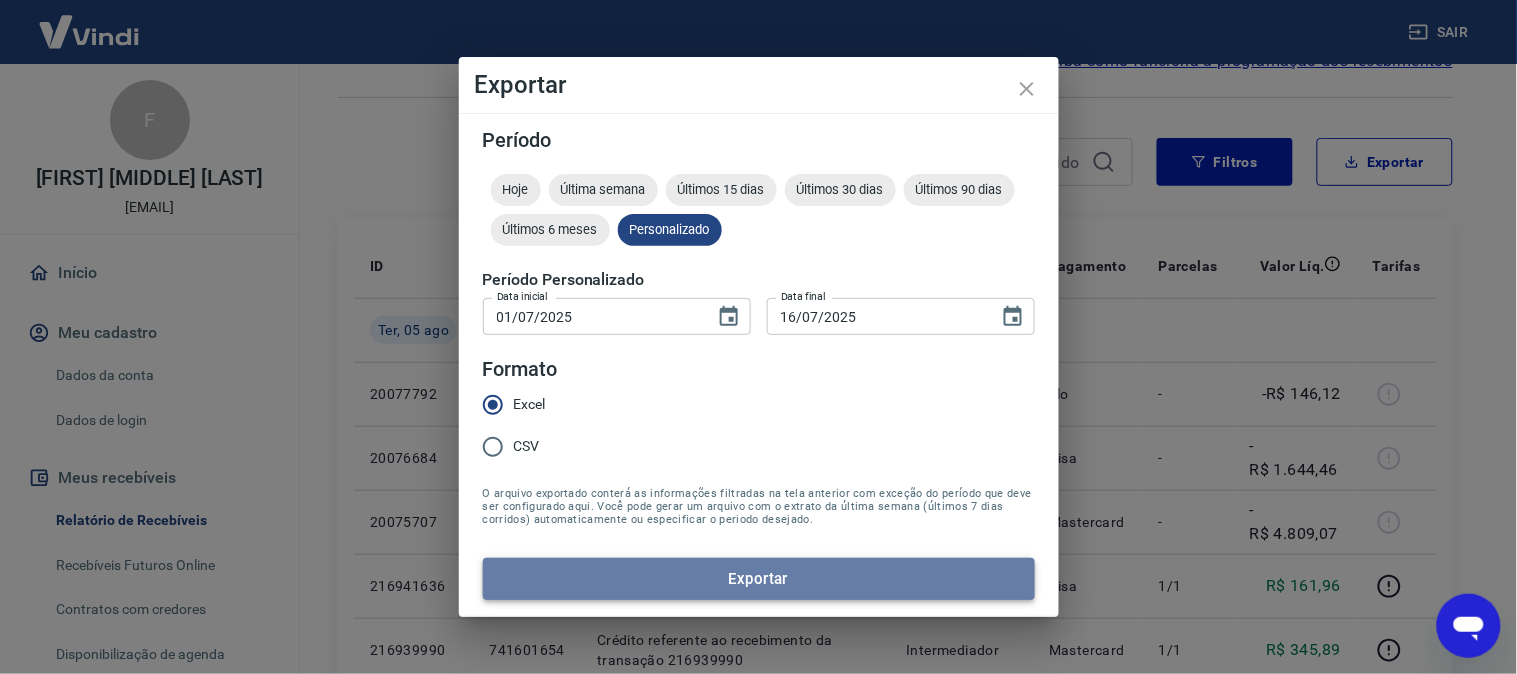click on "Exportar" at bounding box center (759, 579) 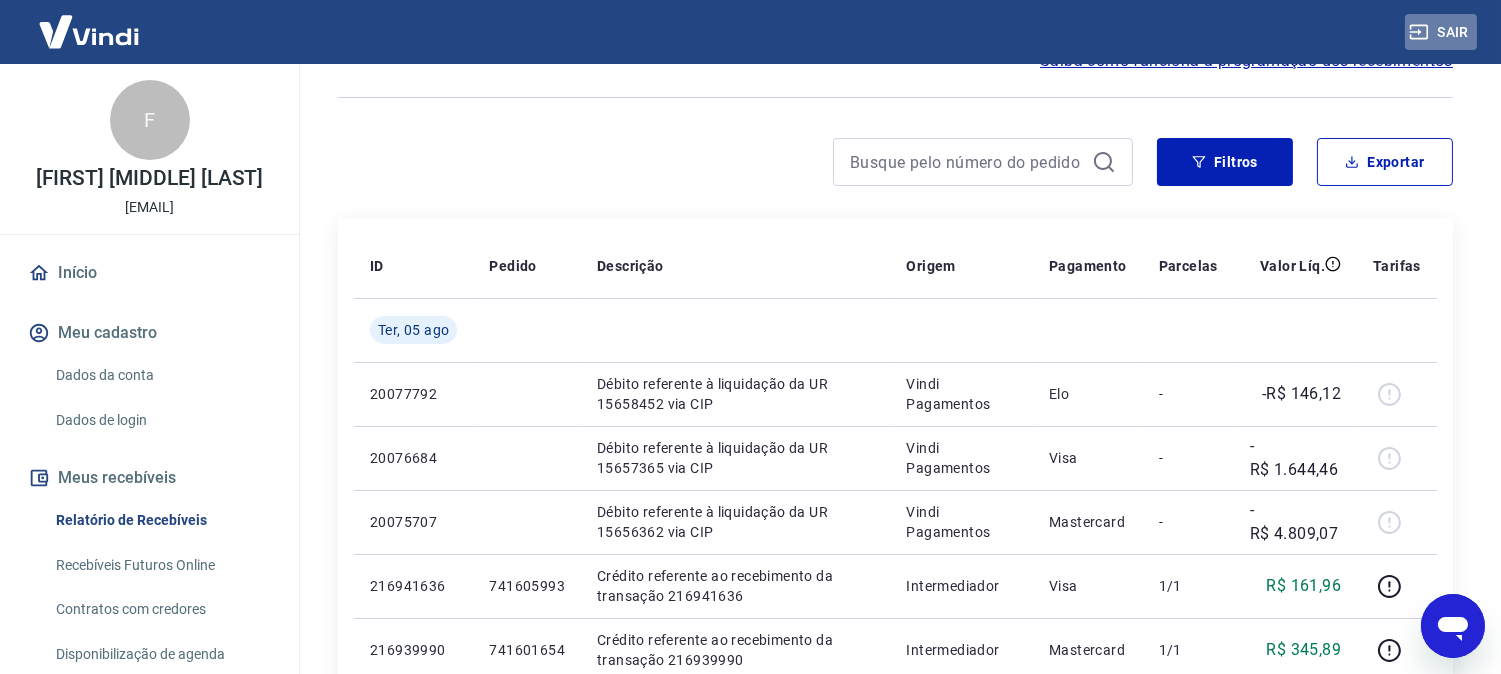 click on "Sair" at bounding box center (1441, 32) 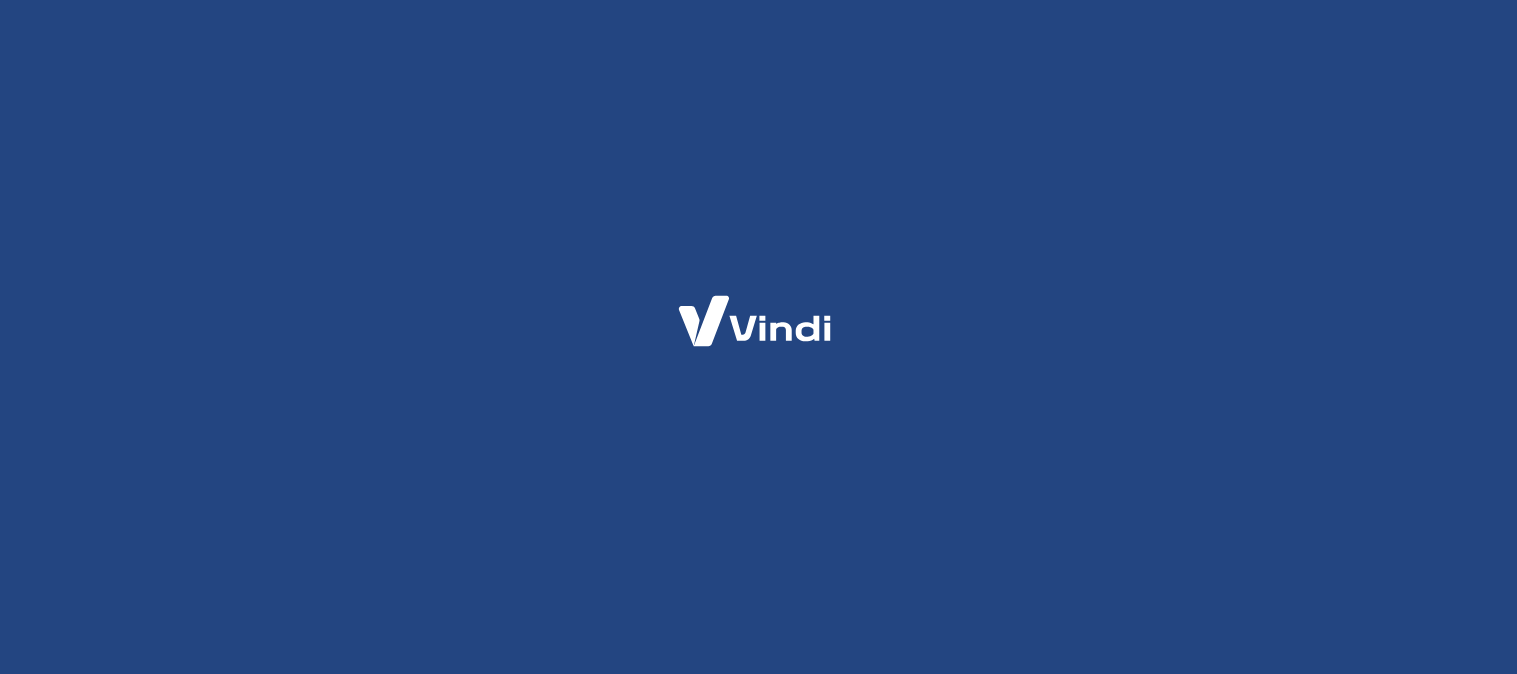 scroll, scrollTop: 0, scrollLeft: 0, axis: both 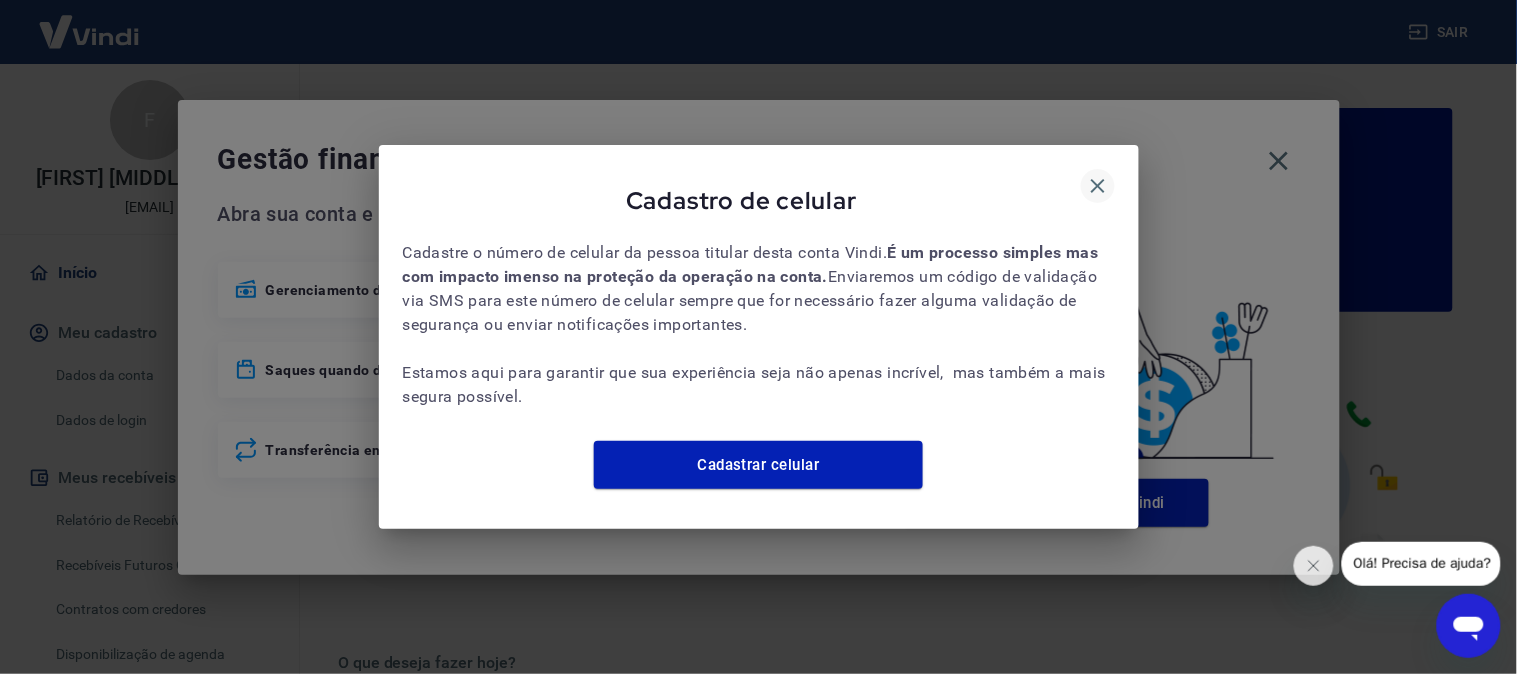 click 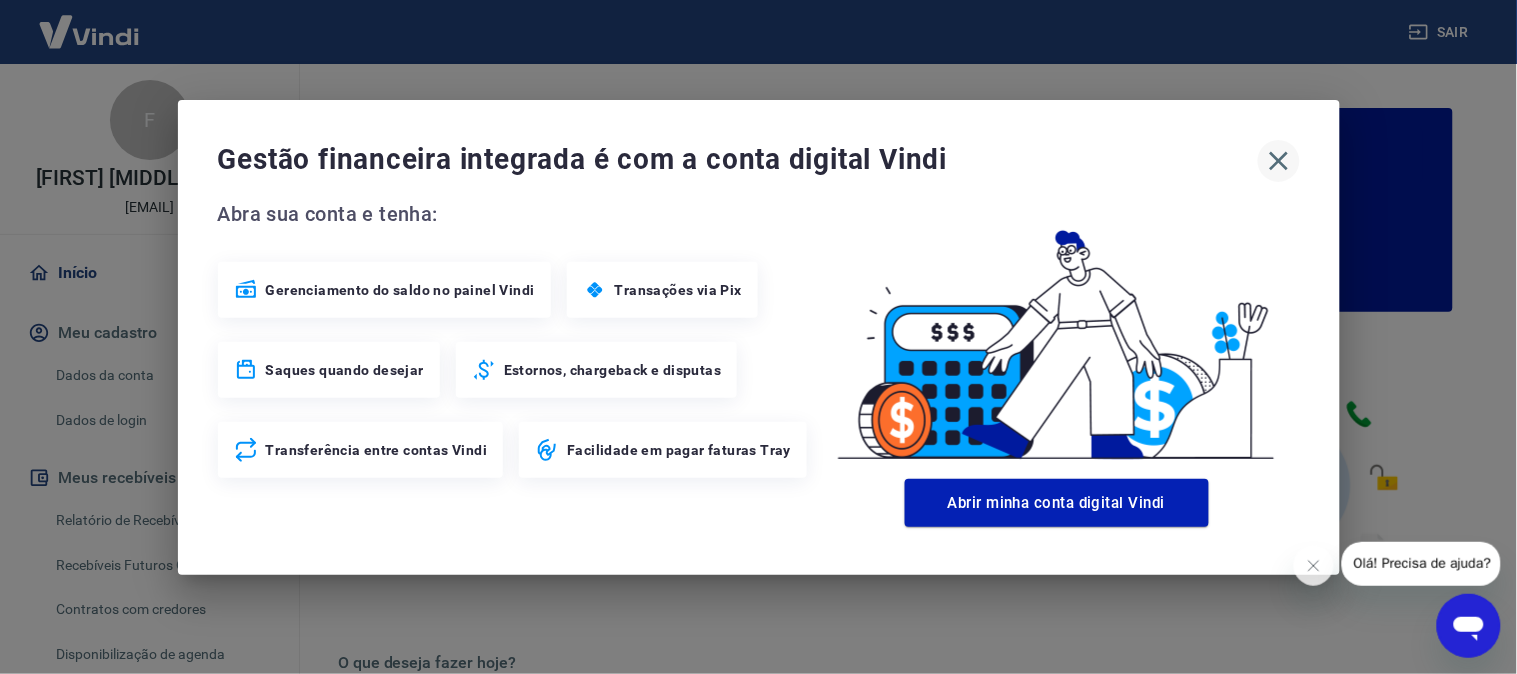 click 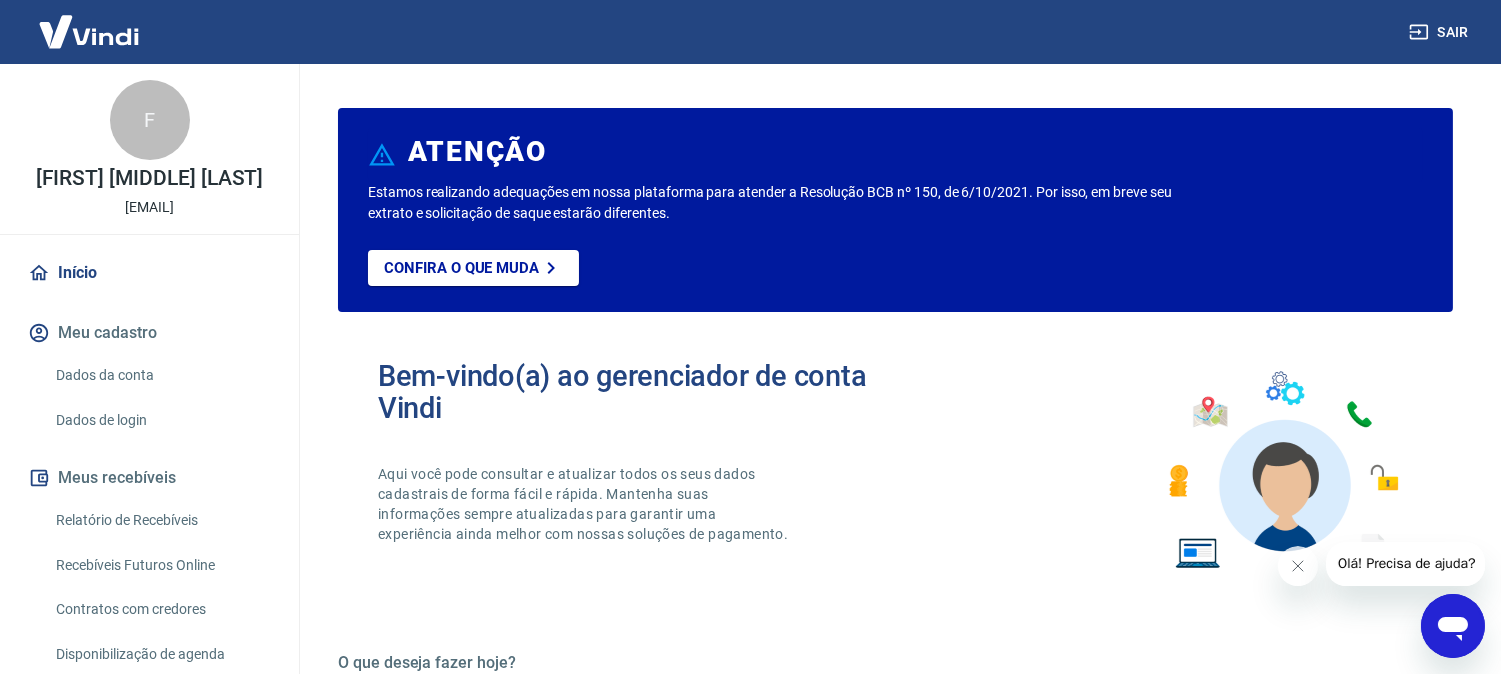 click on "Relatório de Recebíveis" at bounding box center [161, 520] 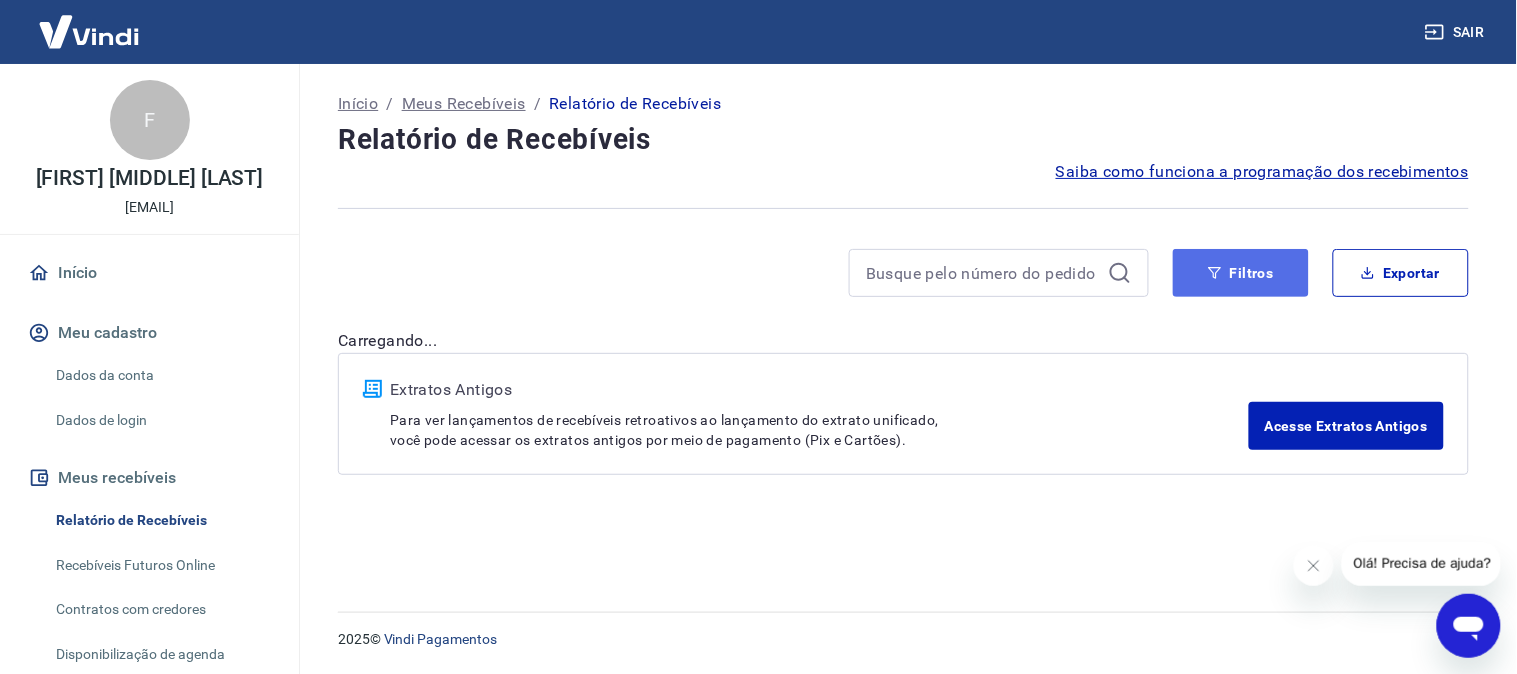 click on "Filtros" at bounding box center [1241, 273] 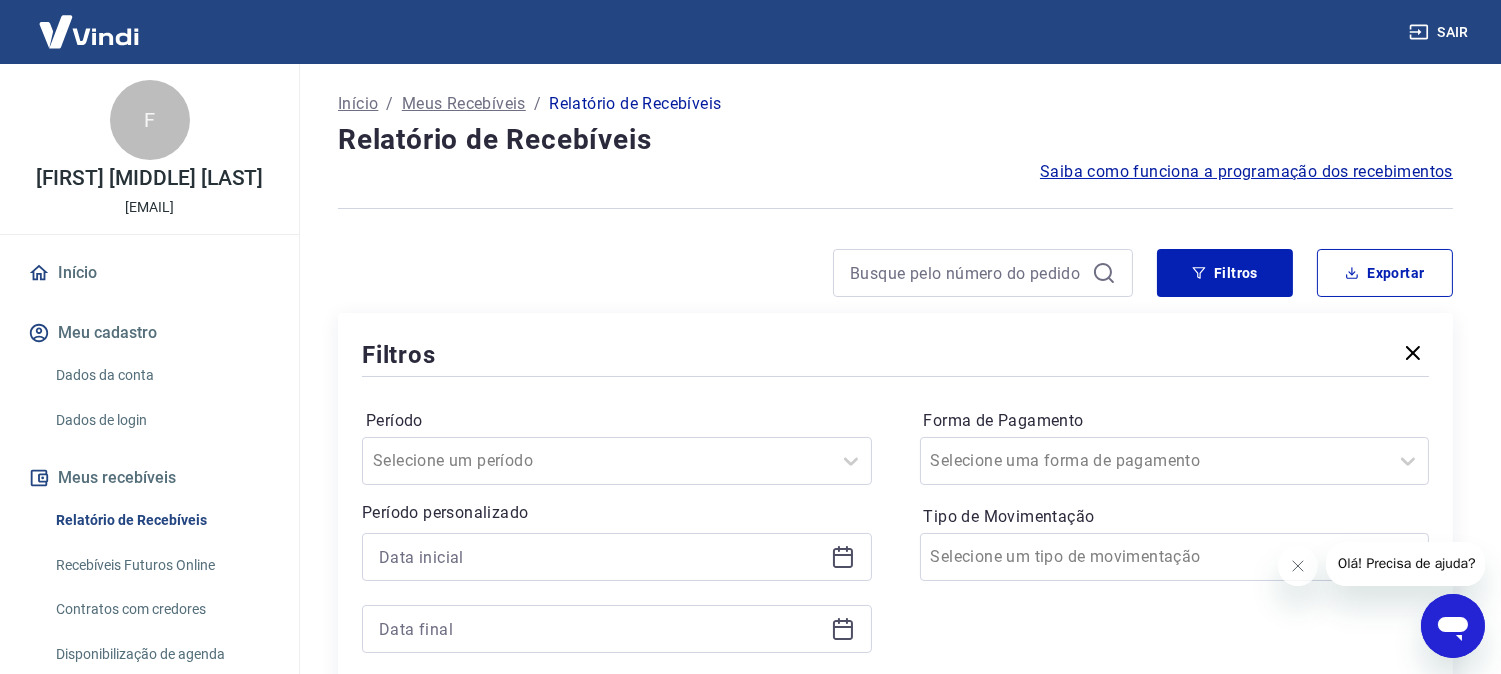 click on "Início" at bounding box center [149, 273] 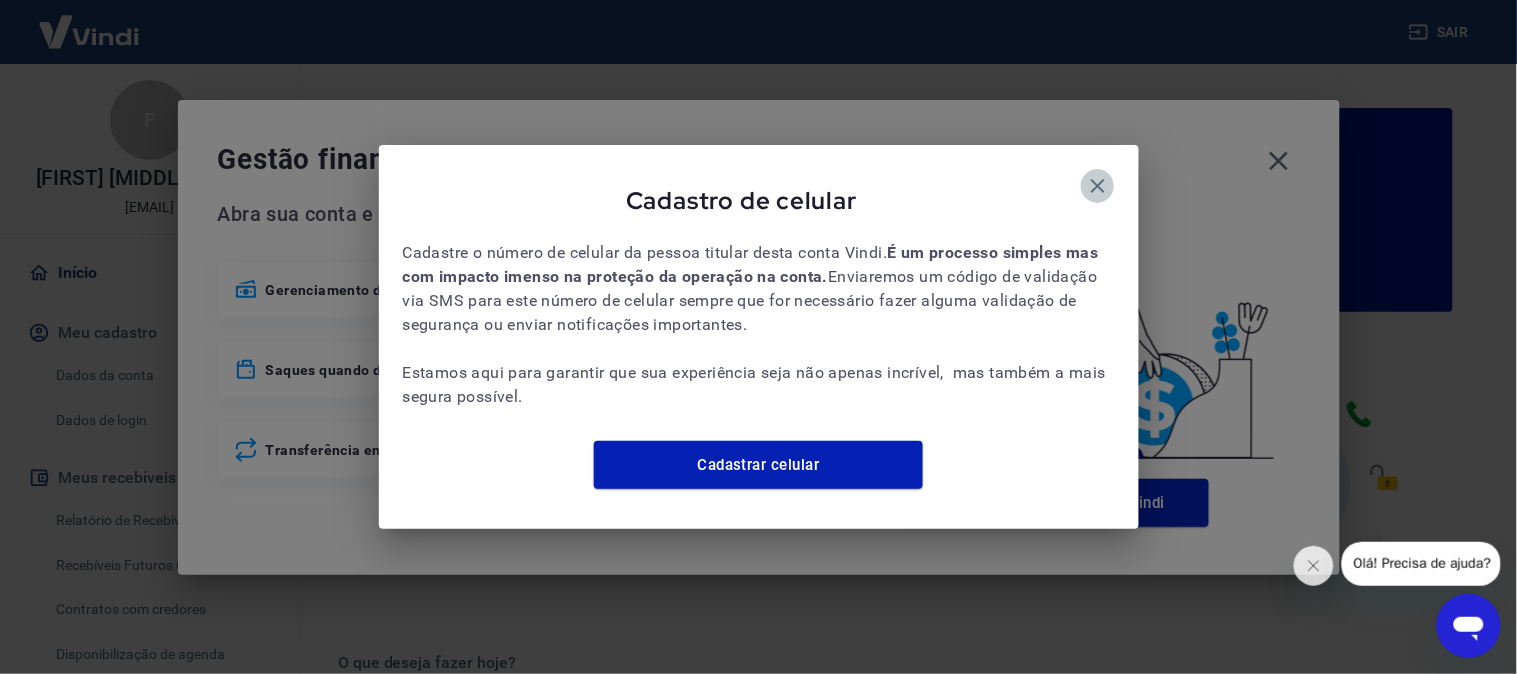 click 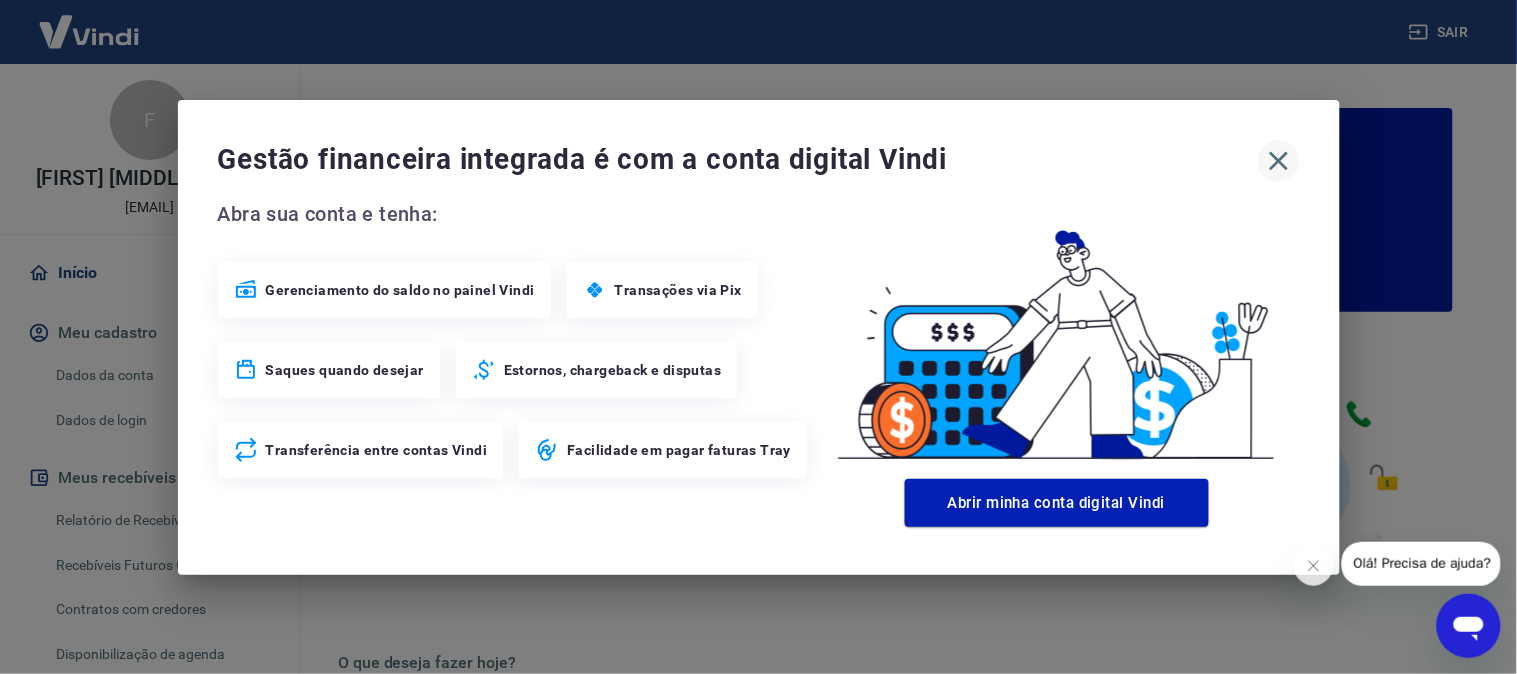 click on "Gestão financeira integrada é com a conta digital Vindi Abra sua conta e tenha: Gerenciamento do saldo no painel Vindi Transações via Pix Saques quando desejar Estornos, chargeback e disputas Transferência entre contas Vindi Facilidade em pagar faturas Tray Abrir minha conta digital Vindi" at bounding box center [759, 337] 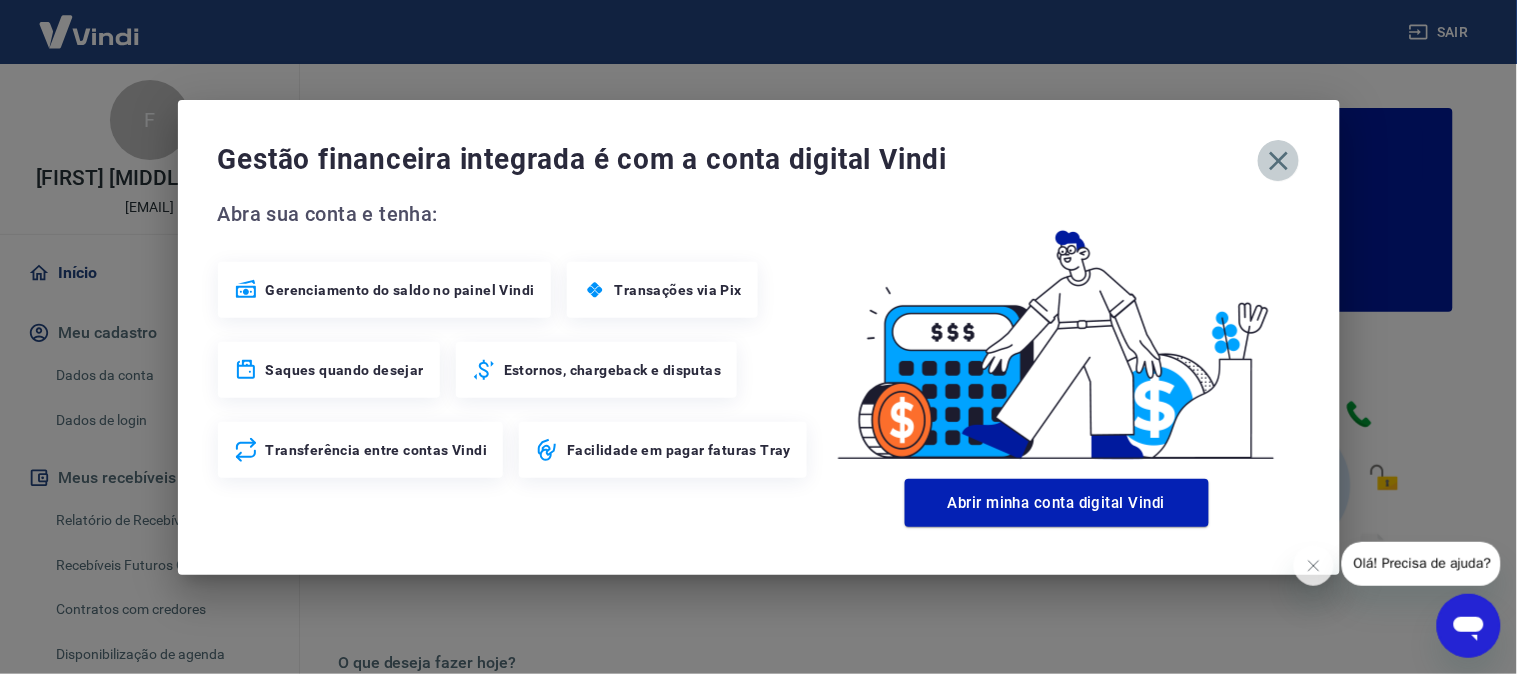 click 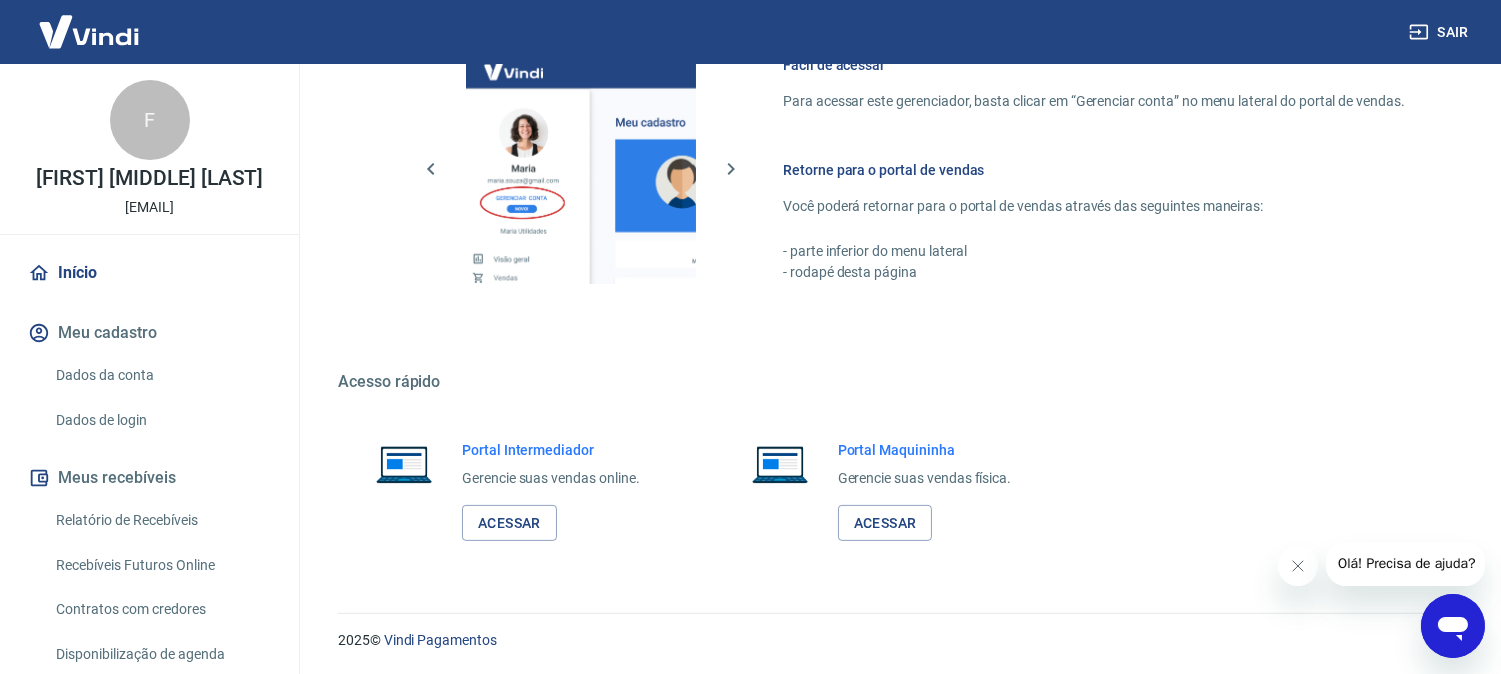 scroll, scrollTop: 1113, scrollLeft: 0, axis: vertical 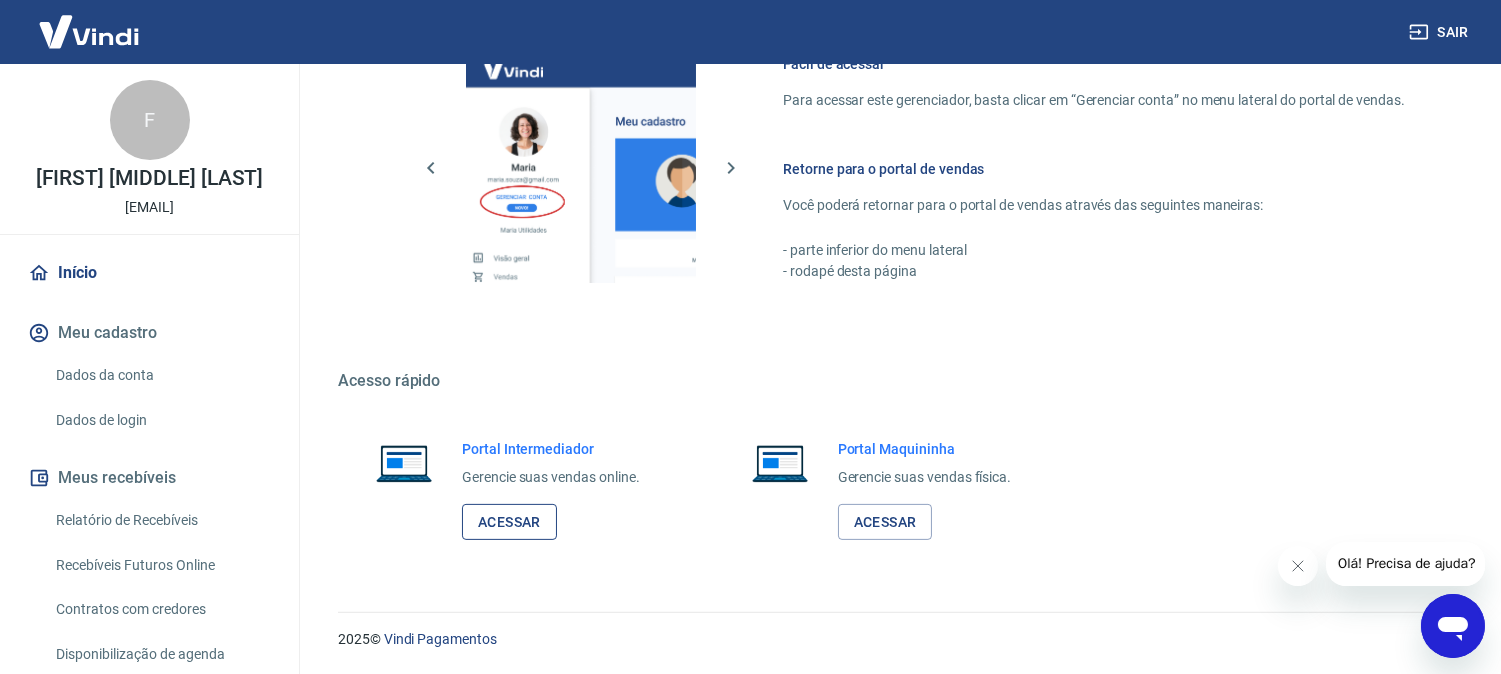 click on "Acessar" at bounding box center [509, 522] 